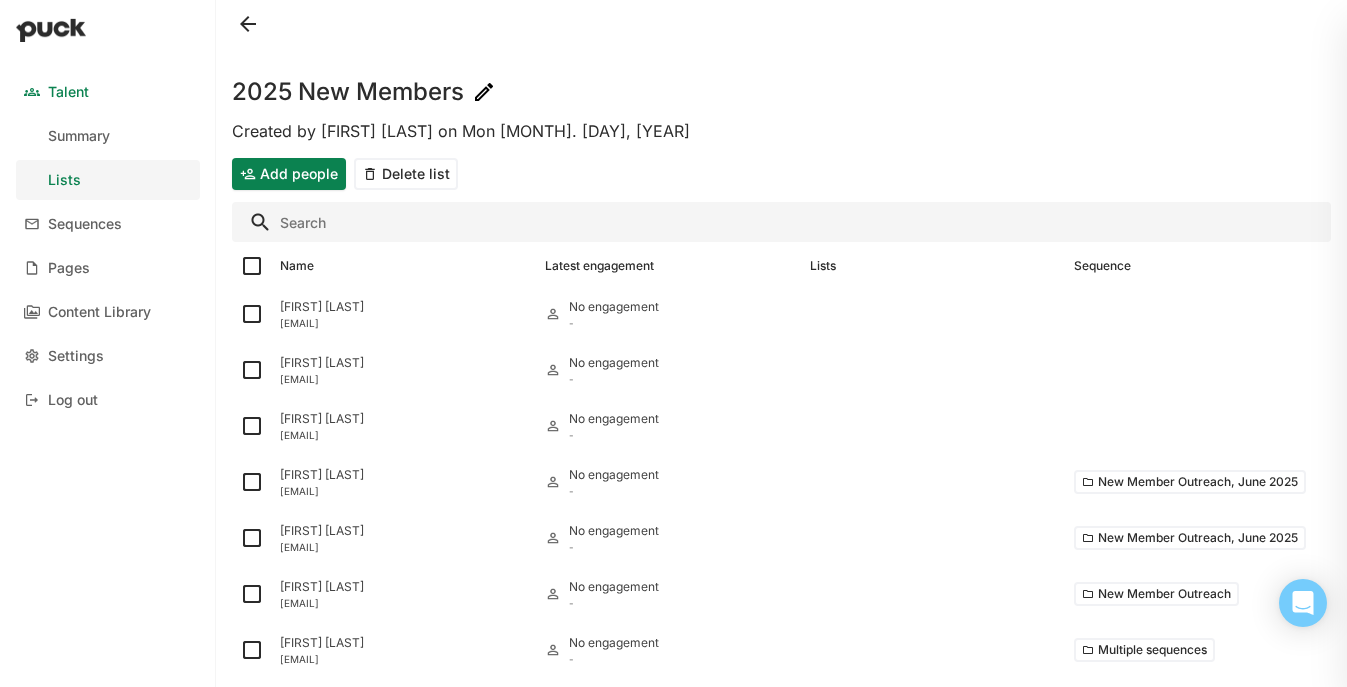 scroll, scrollTop: 0, scrollLeft: 0, axis: both 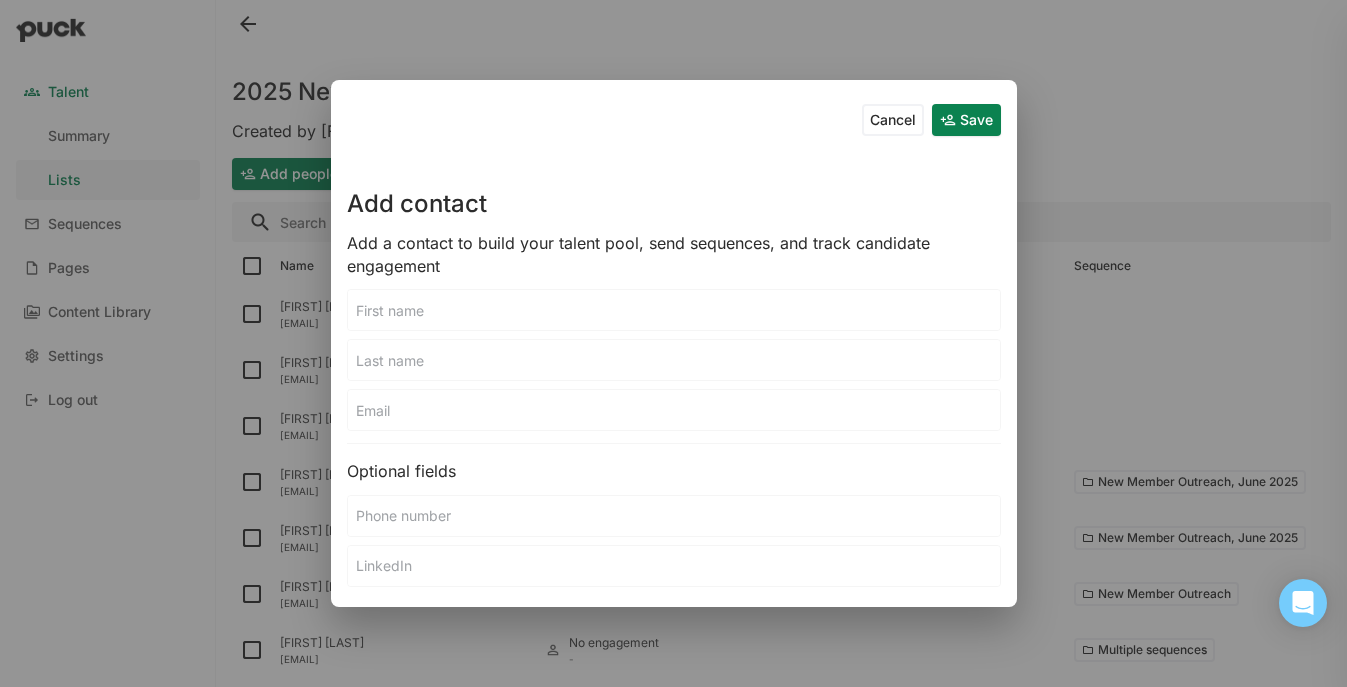 click at bounding box center [674, 310] 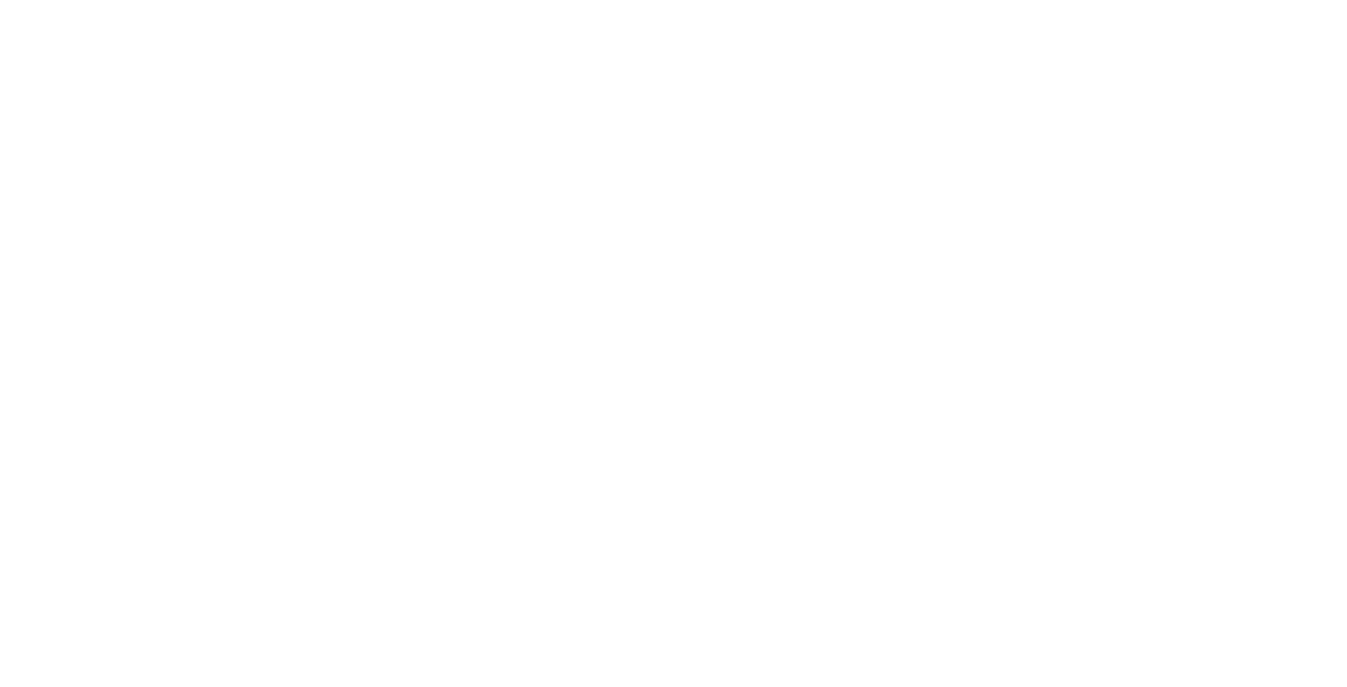 scroll, scrollTop: 0, scrollLeft: 0, axis: both 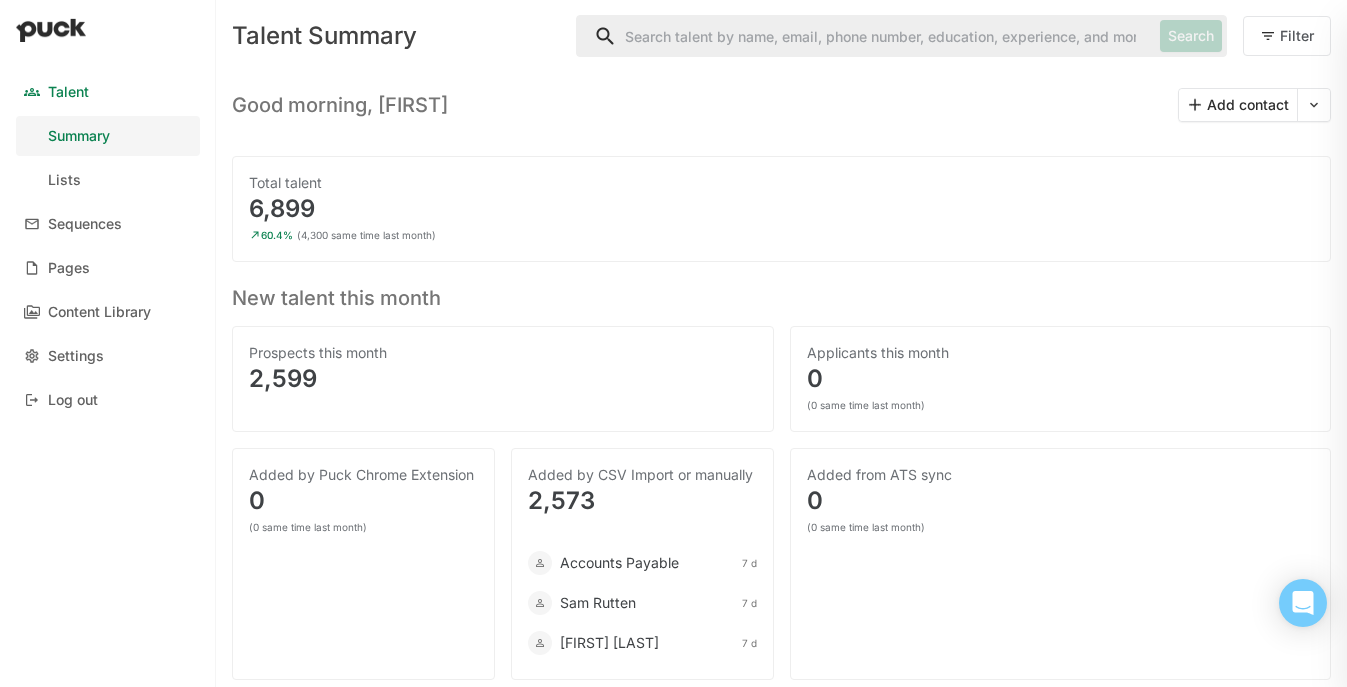 click on "Summary" at bounding box center (108, 136) 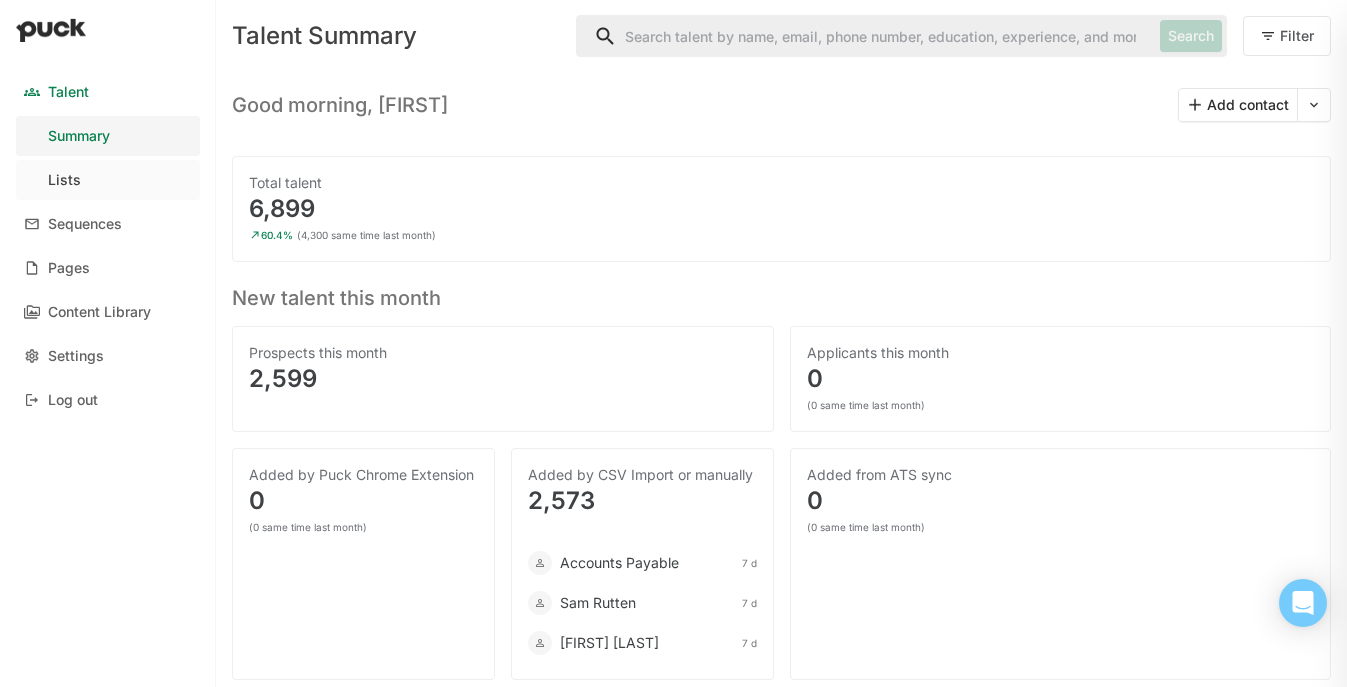 click on "Lists" at bounding box center (108, 180) 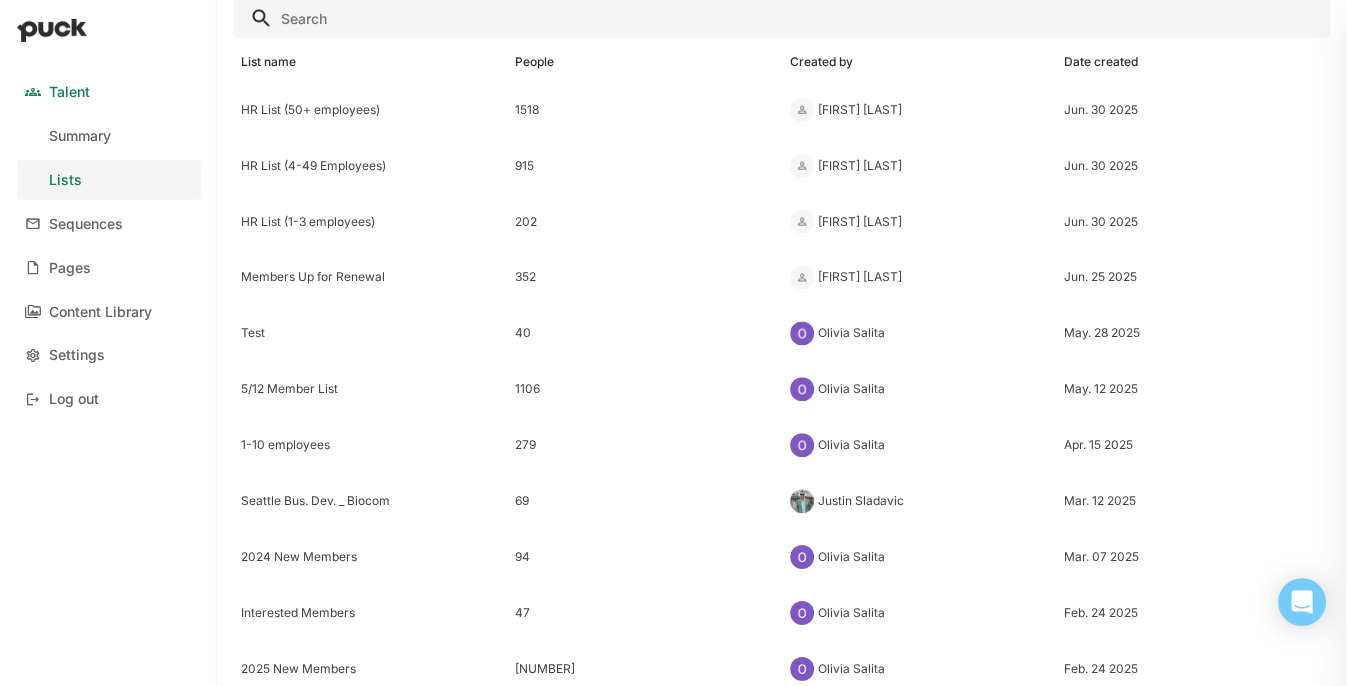 scroll, scrollTop: 82, scrollLeft: 0, axis: vertical 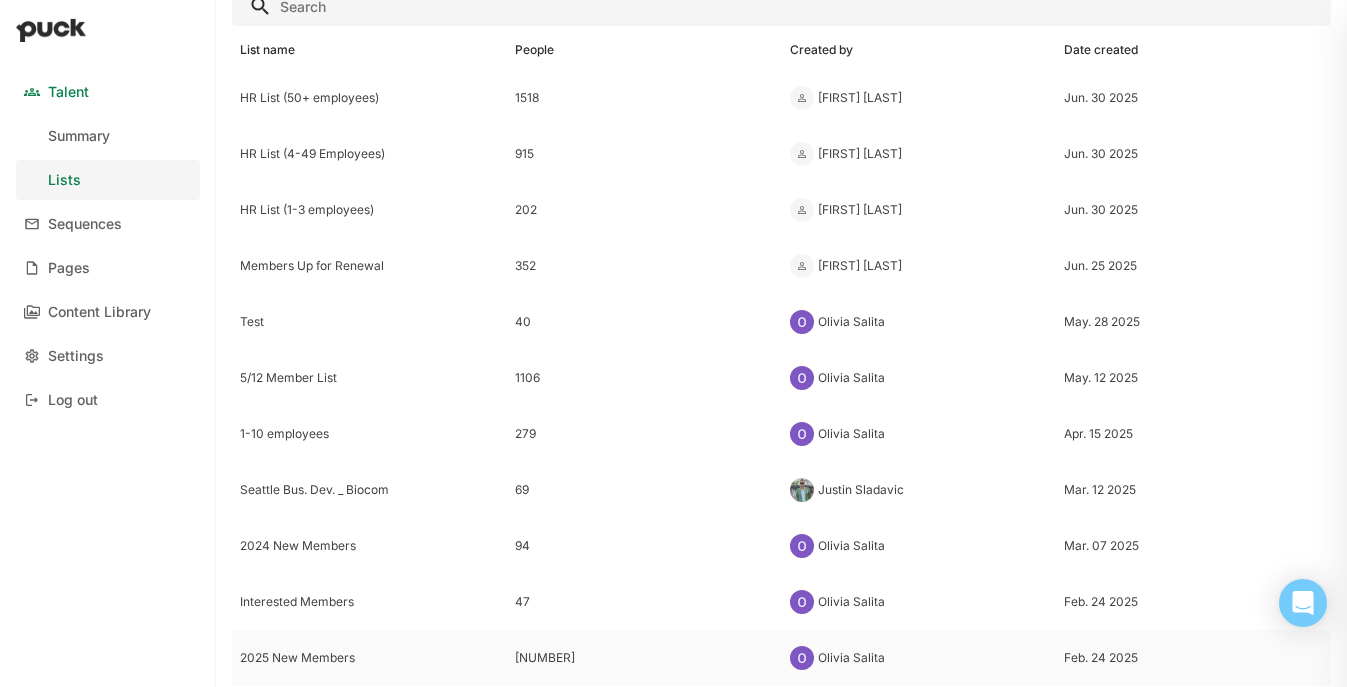click on "2025 New Members" at bounding box center (369, 98) 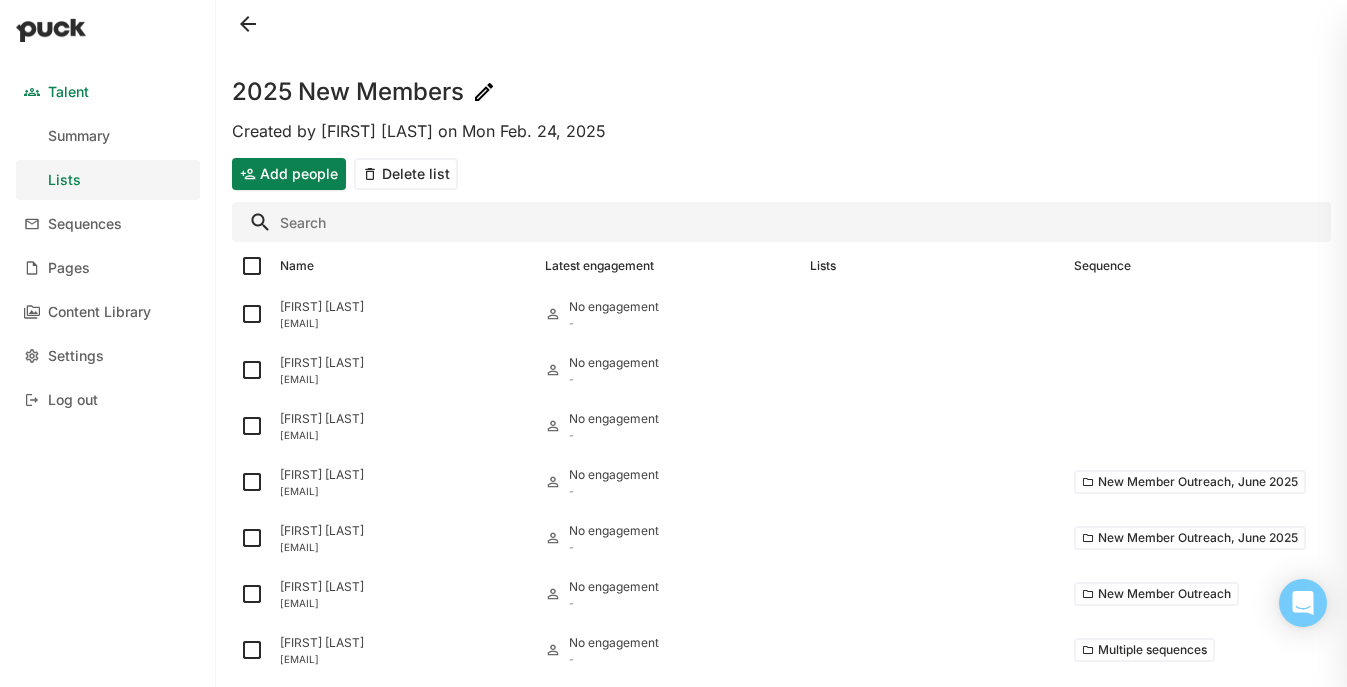 click on "Add people" at bounding box center [289, 174] 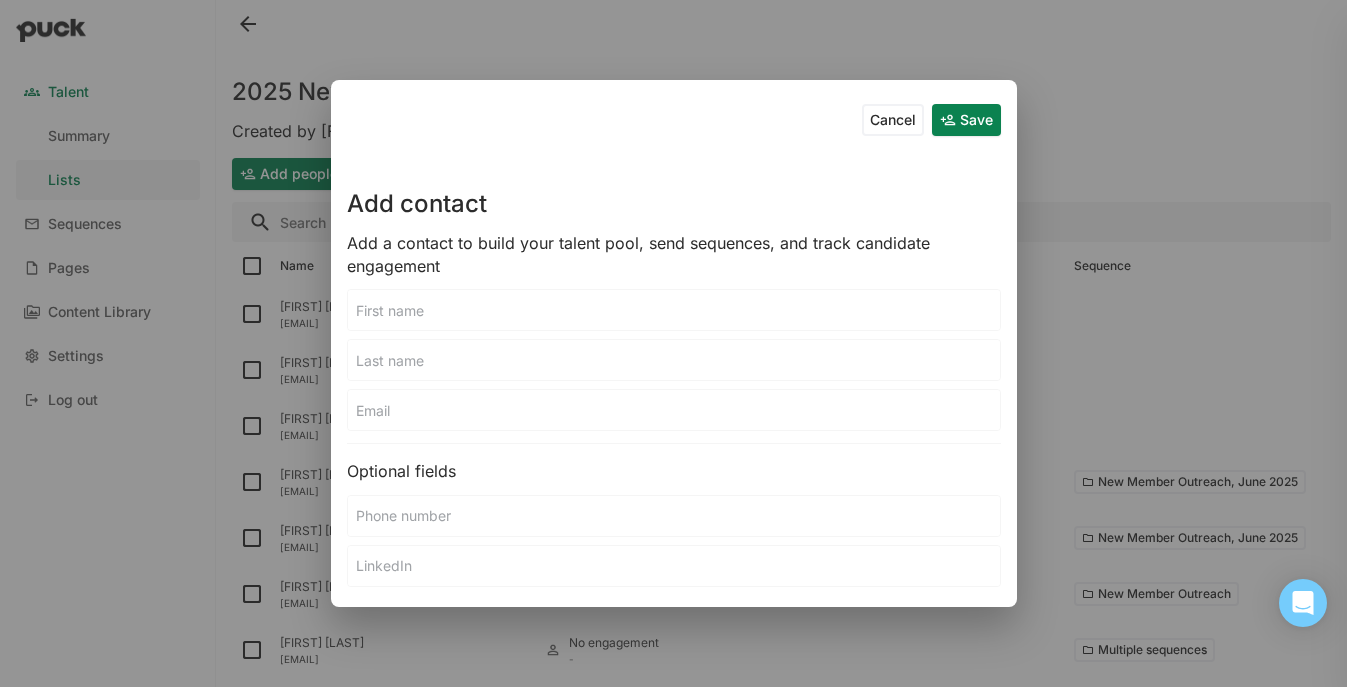 click at bounding box center (674, 310) 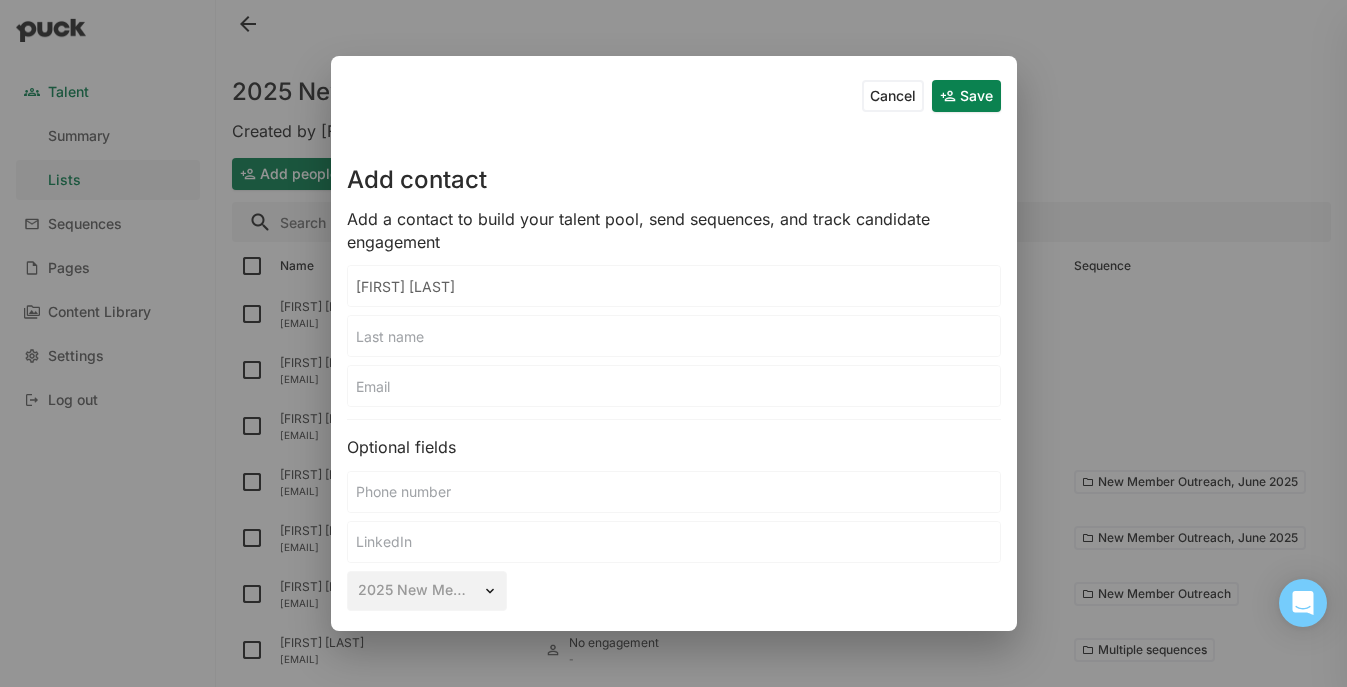 click on "Joshua Holter" at bounding box center [674, 286] 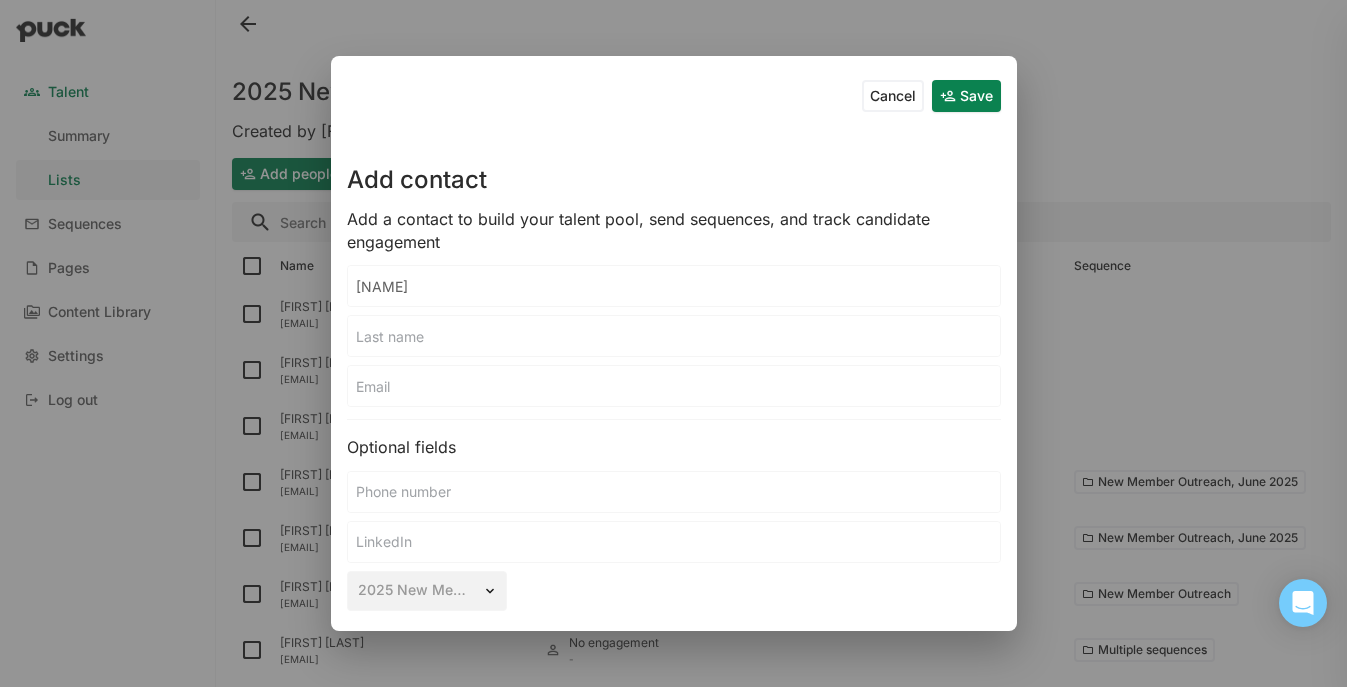 type on "Joshua" 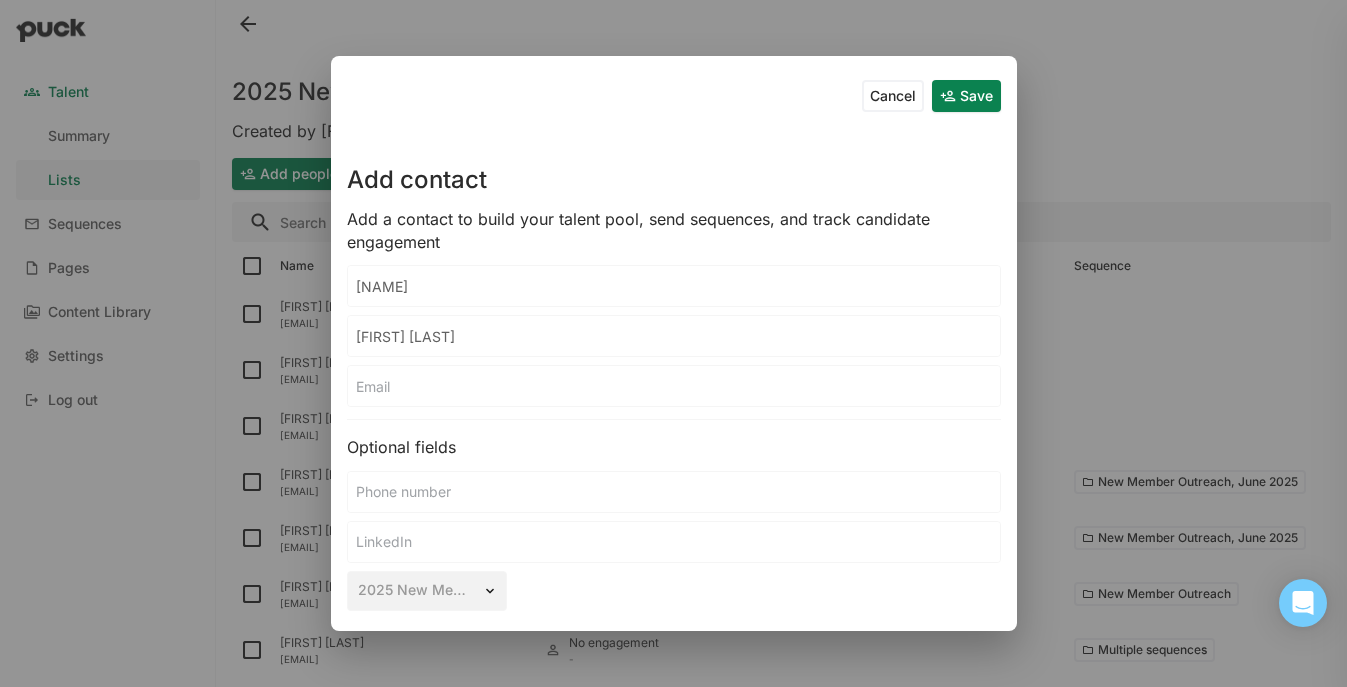 drag, startPoint x: 437, startPoint y: 336, endPoint x: 245, endPoint y: 317, distance: 192.93782 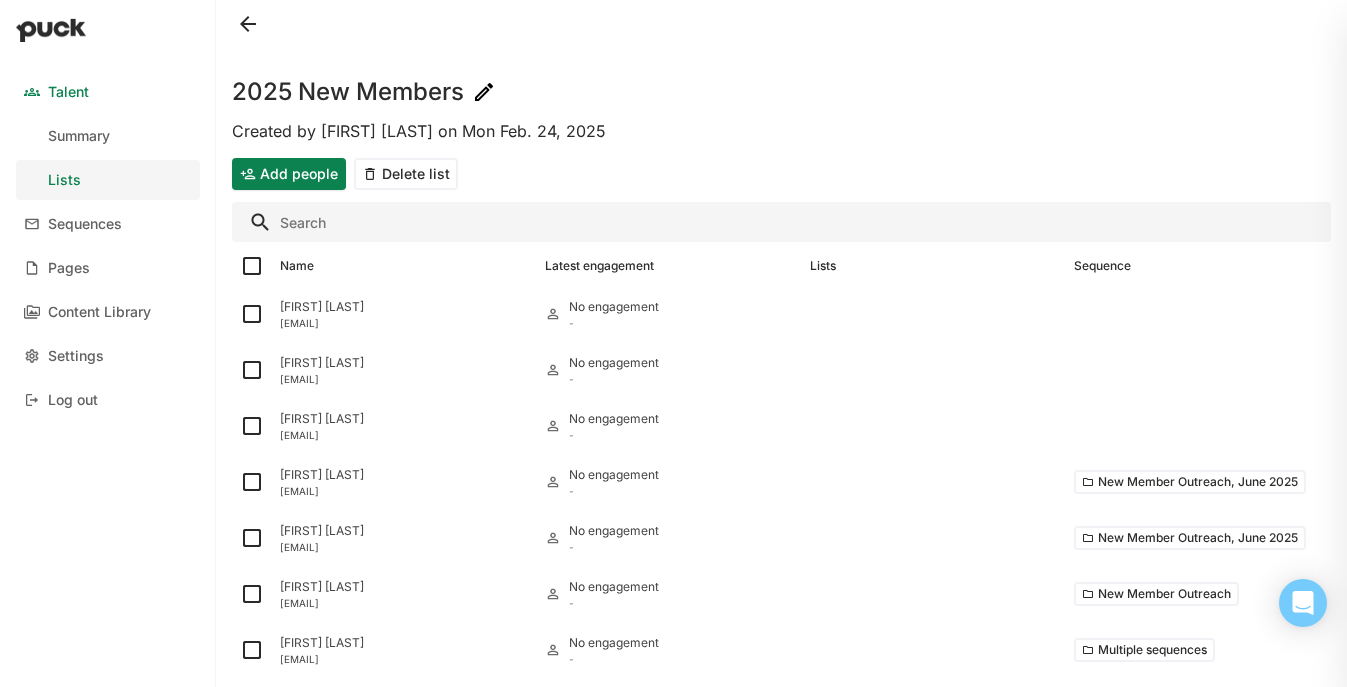 click on "Add people Delete list" at bounding box center [781, 174] 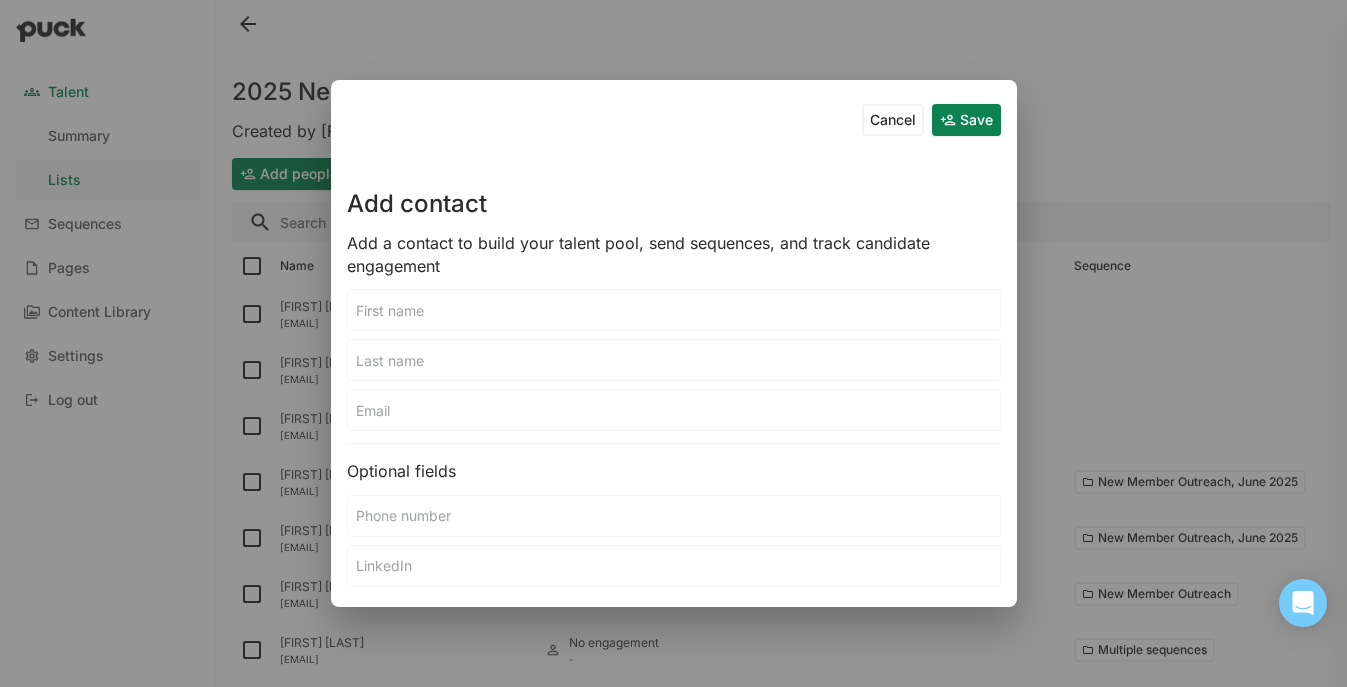 click at bounding box center [674, 310] 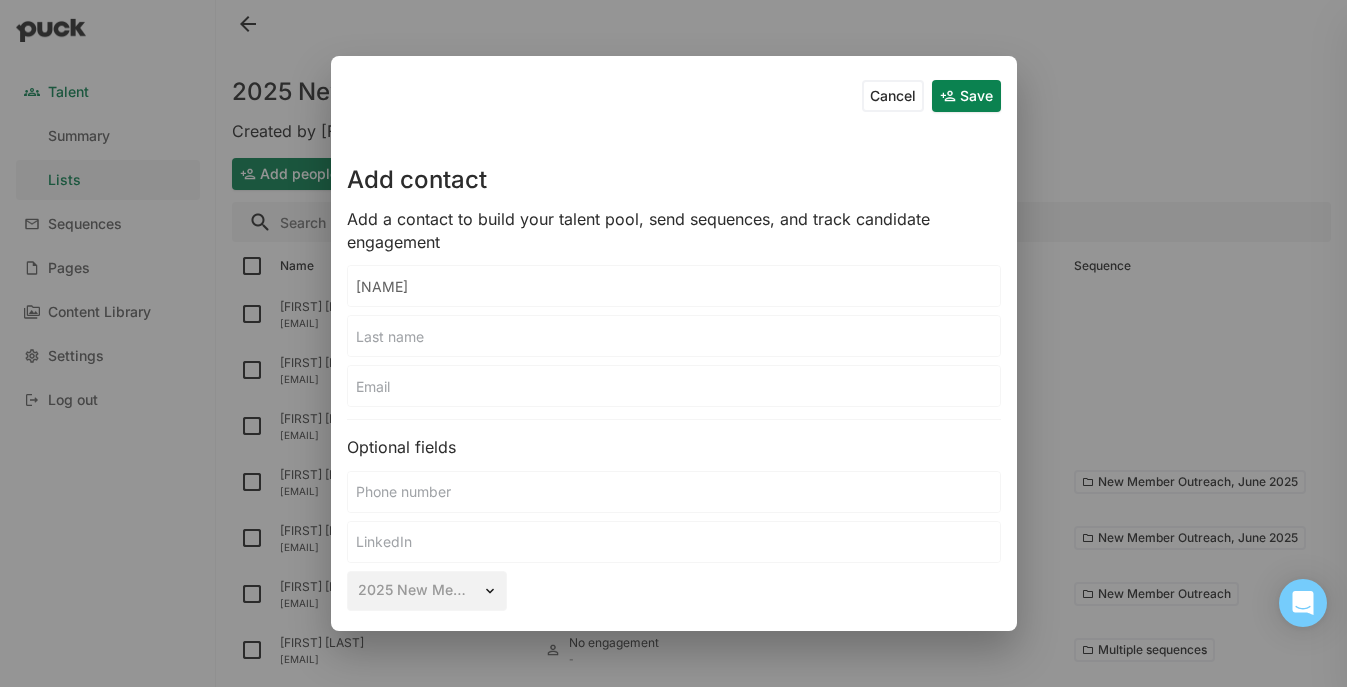 type on "Joshua" 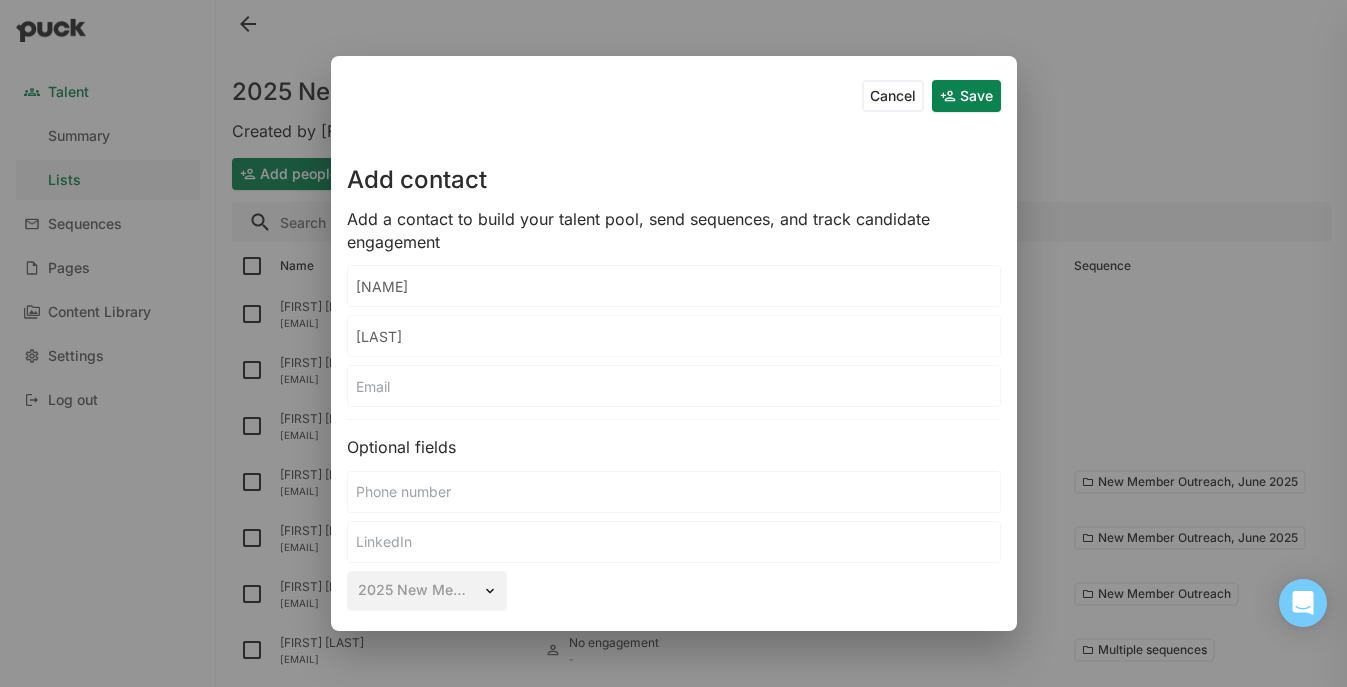 type on "Holter" 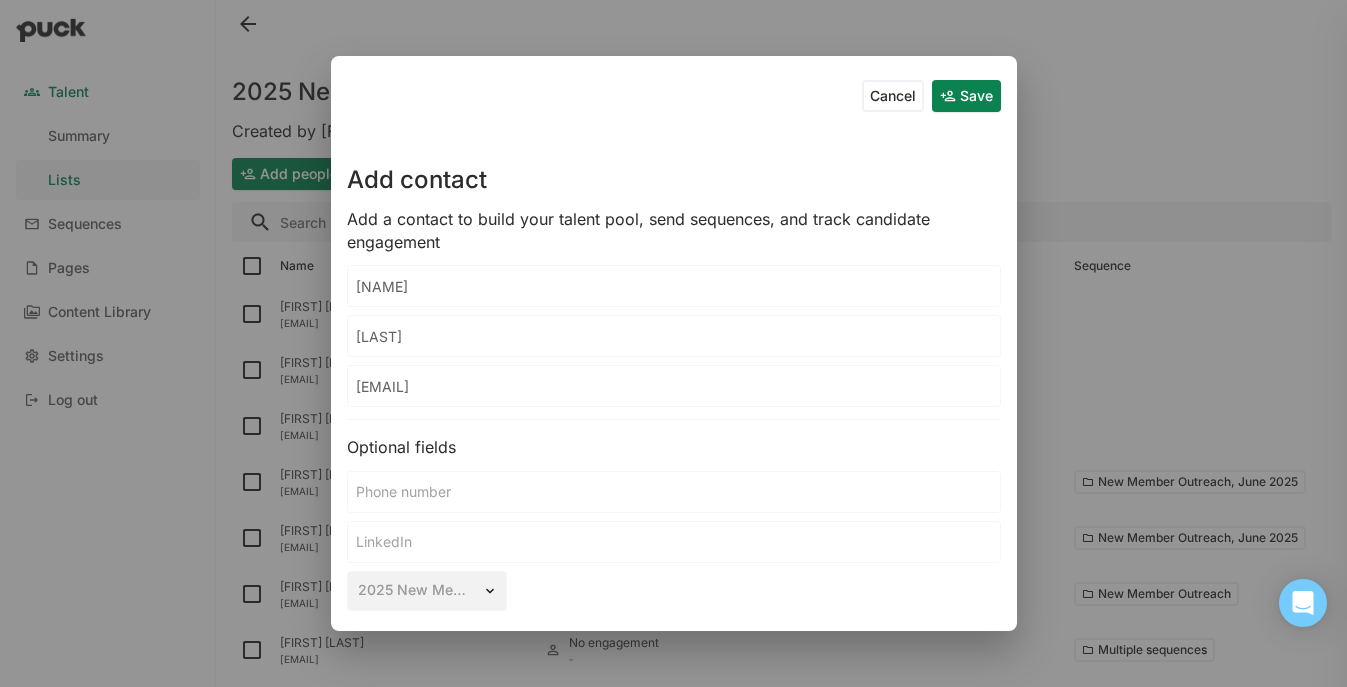 type on "jholter@moabtx.bio" 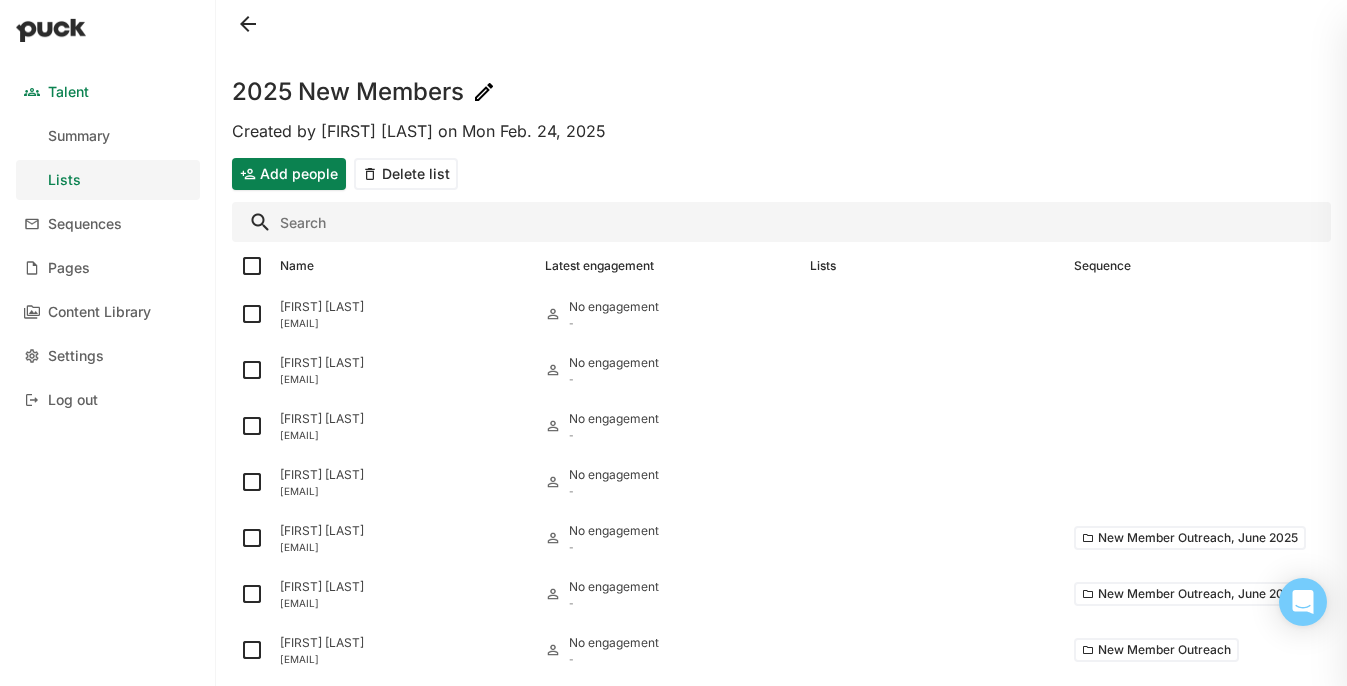 click on "Add people" at bounding box center (289, 174) 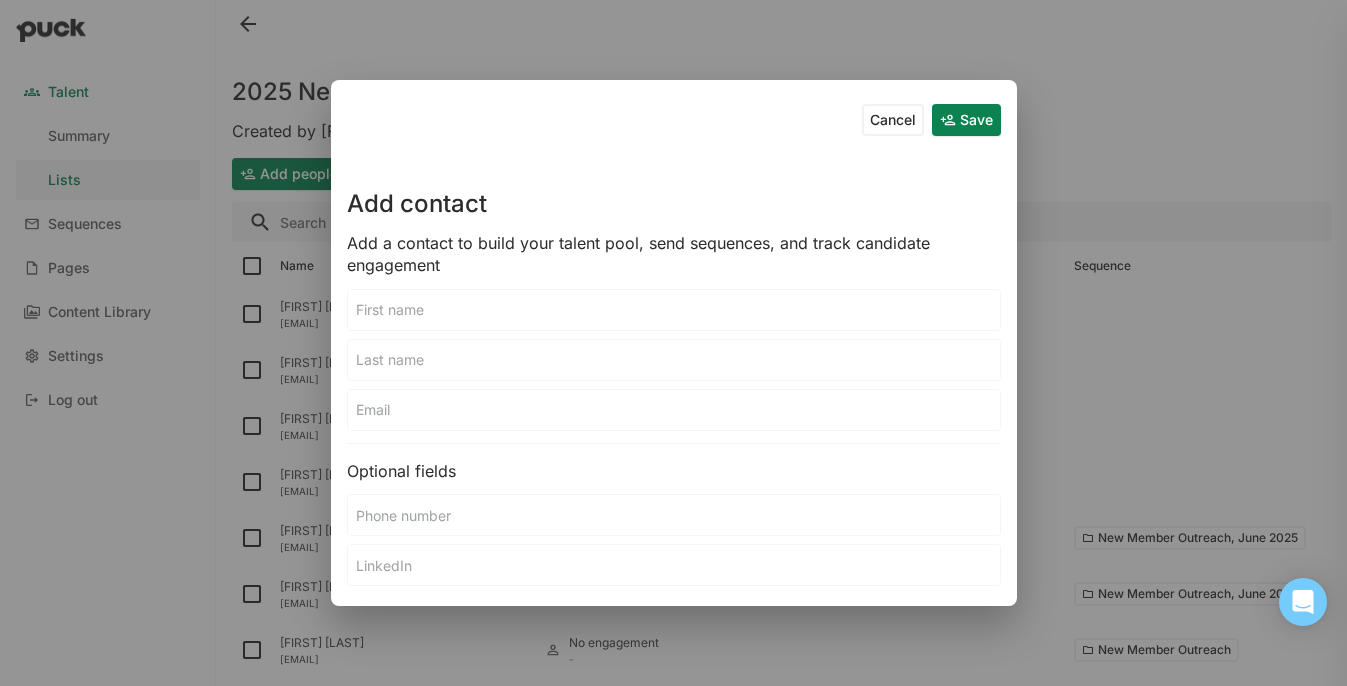 click at bounding box center [674, 310] 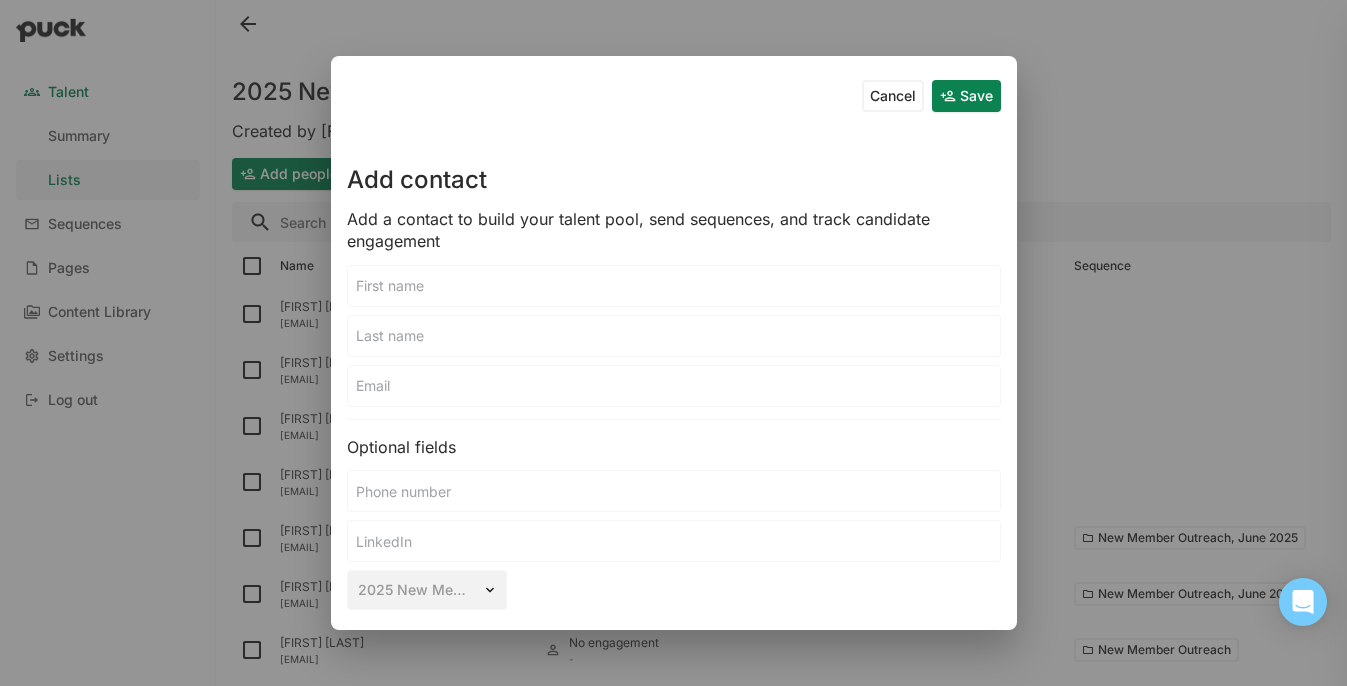 click on "Cancel Save Add contact Add a contact to build your talent pool, send sequences, and track candidate engagement Optional fields 2025 New Members" at bounding box center [674, 343] 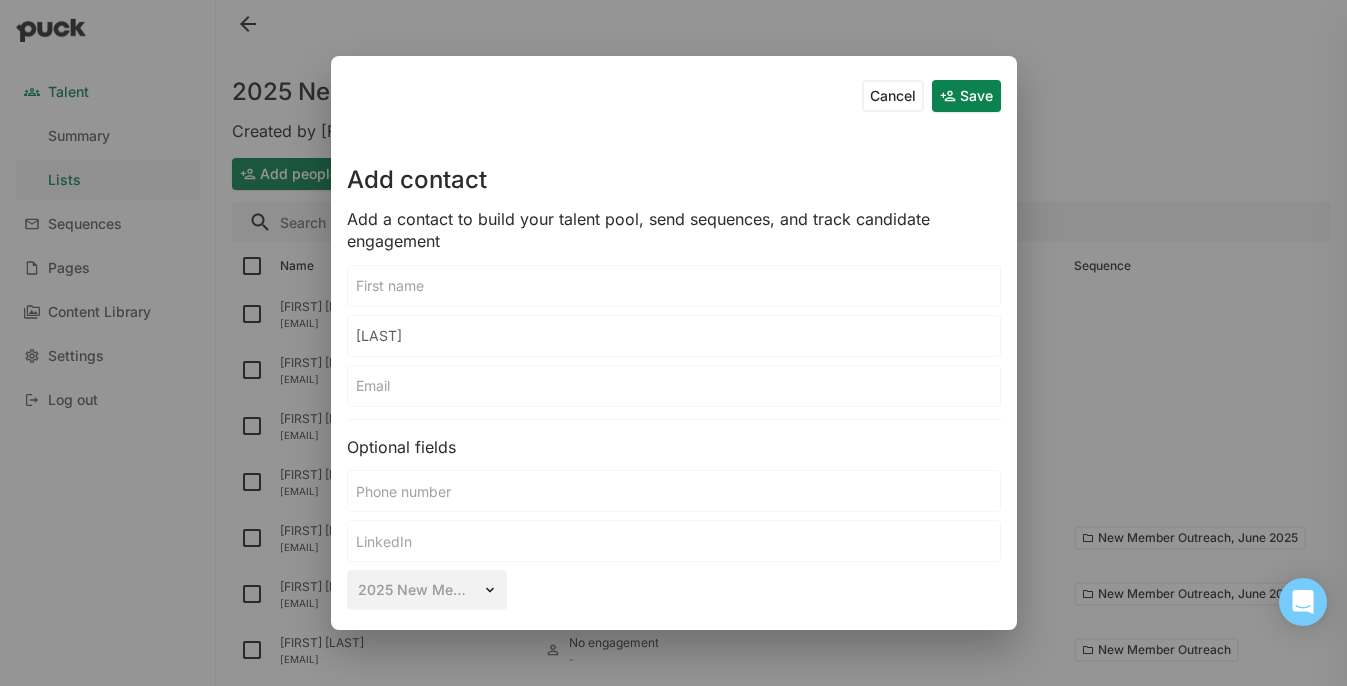 type on "Ranamukhaarachchi" 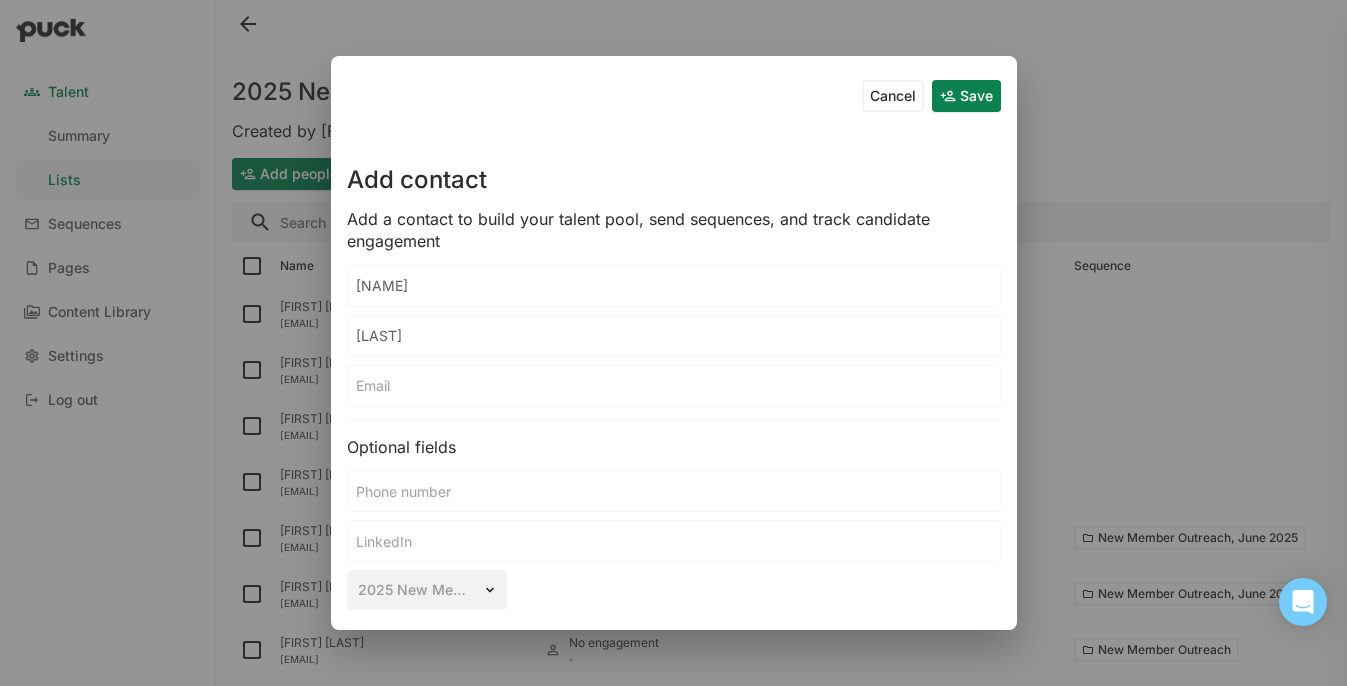 type on "Sural" 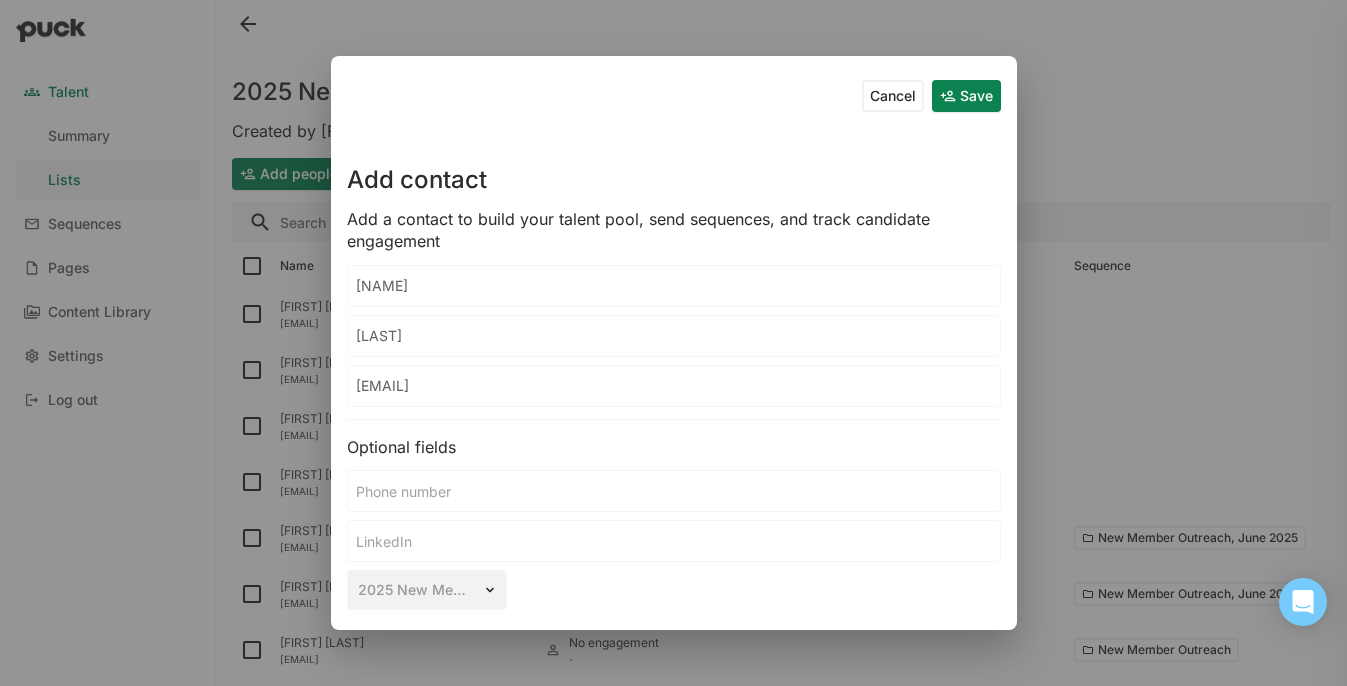 type on "sural@serafinlabs.com" 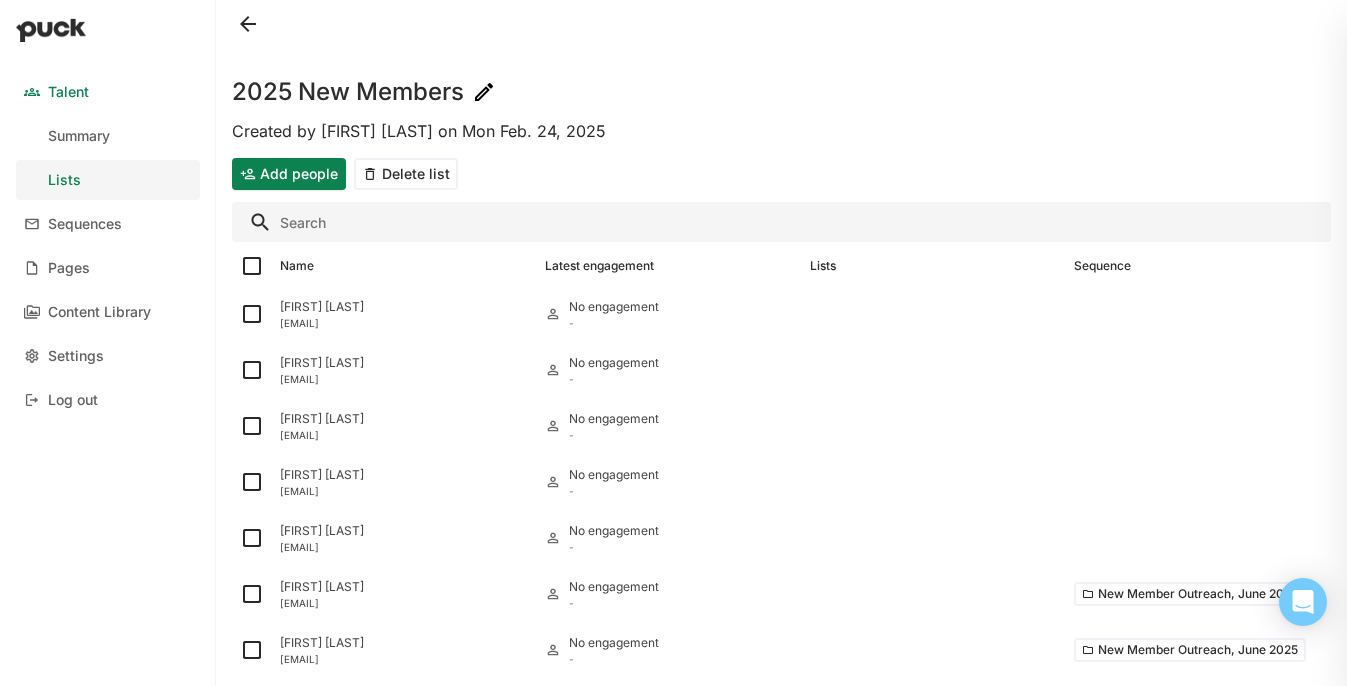 click on "Add people" at bounding box center (289, 174) 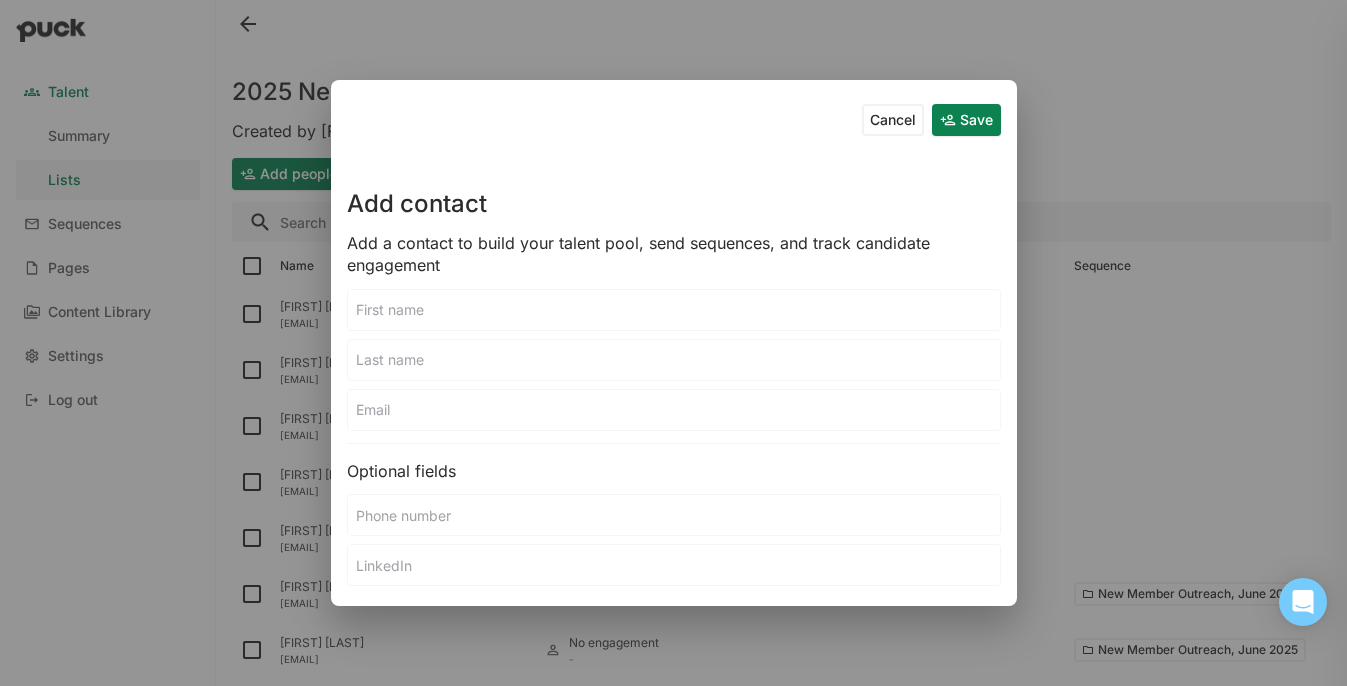 click at bounding box center [674, 310] 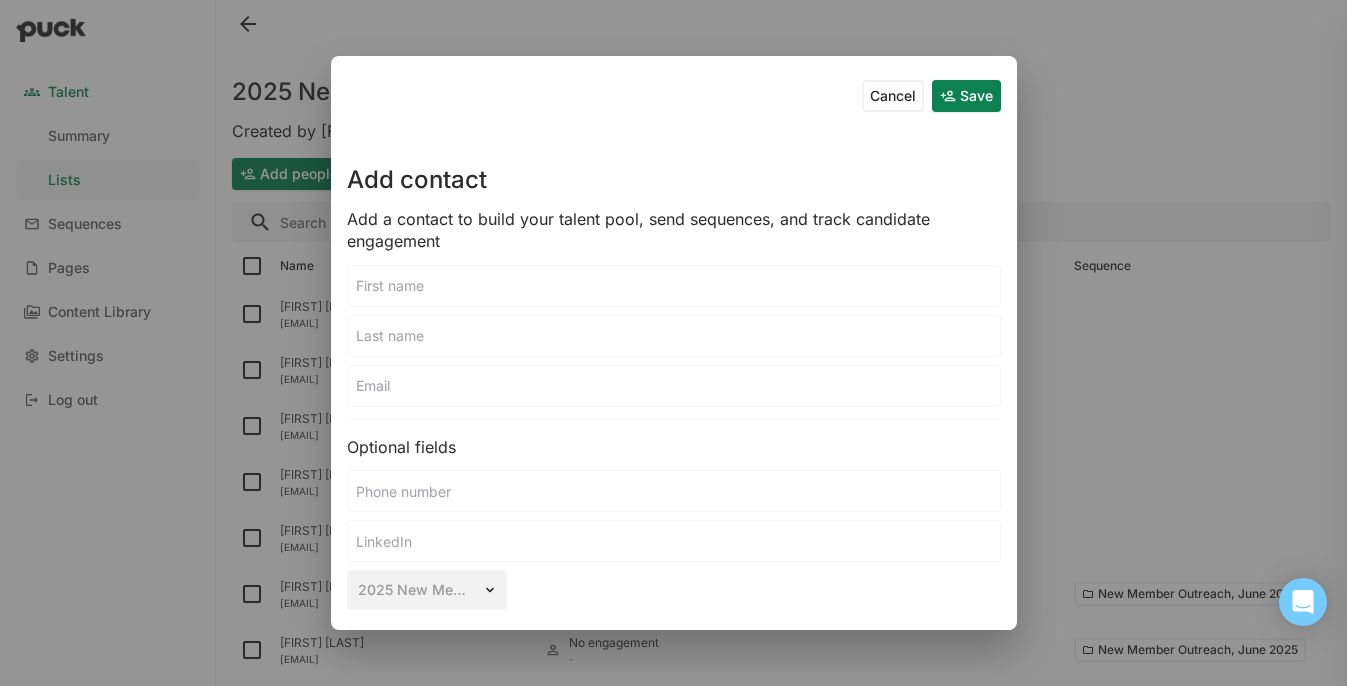 paste on "purchasing@talus.bio" 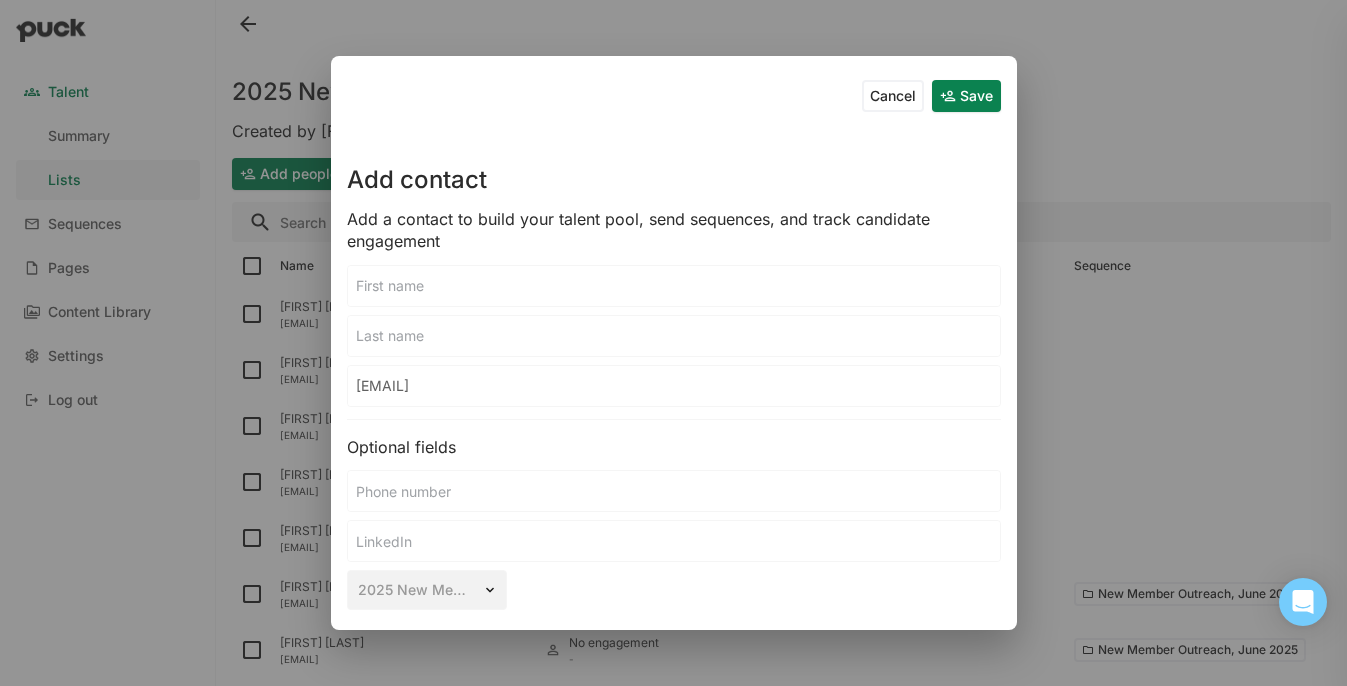 type on "purchasing@talus.bio" 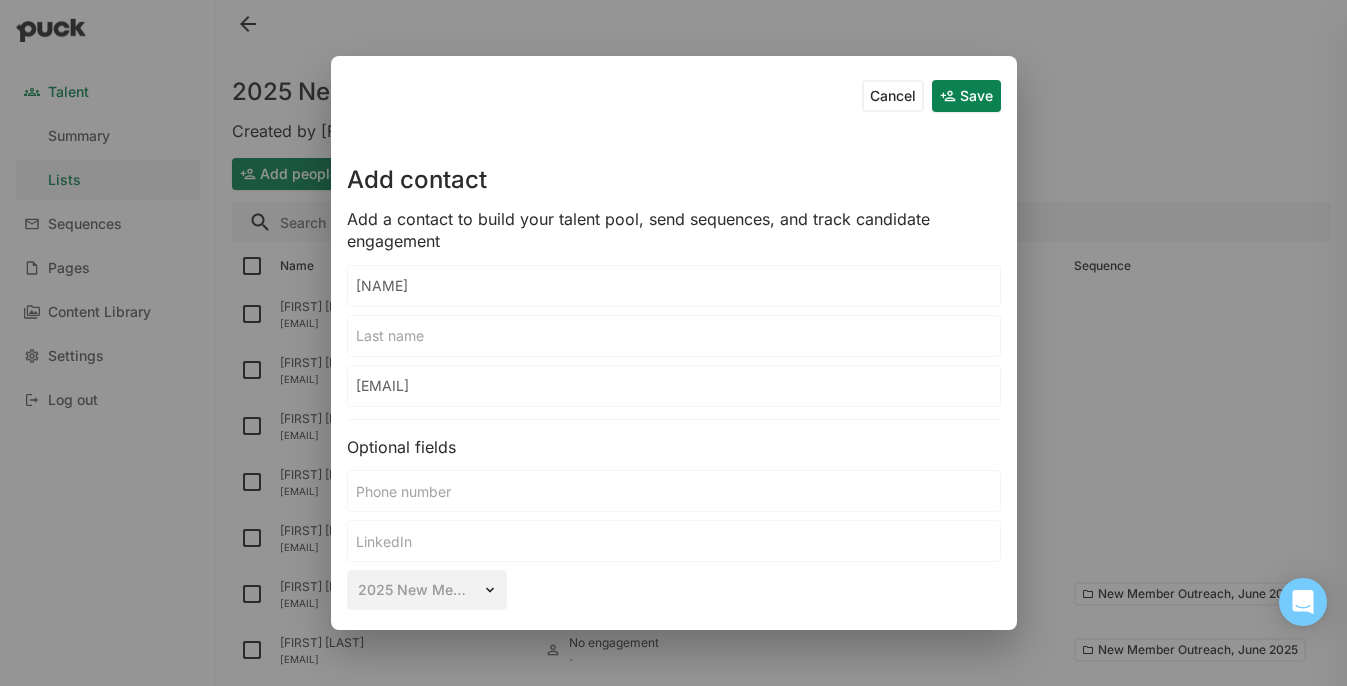 type on "Margaux" 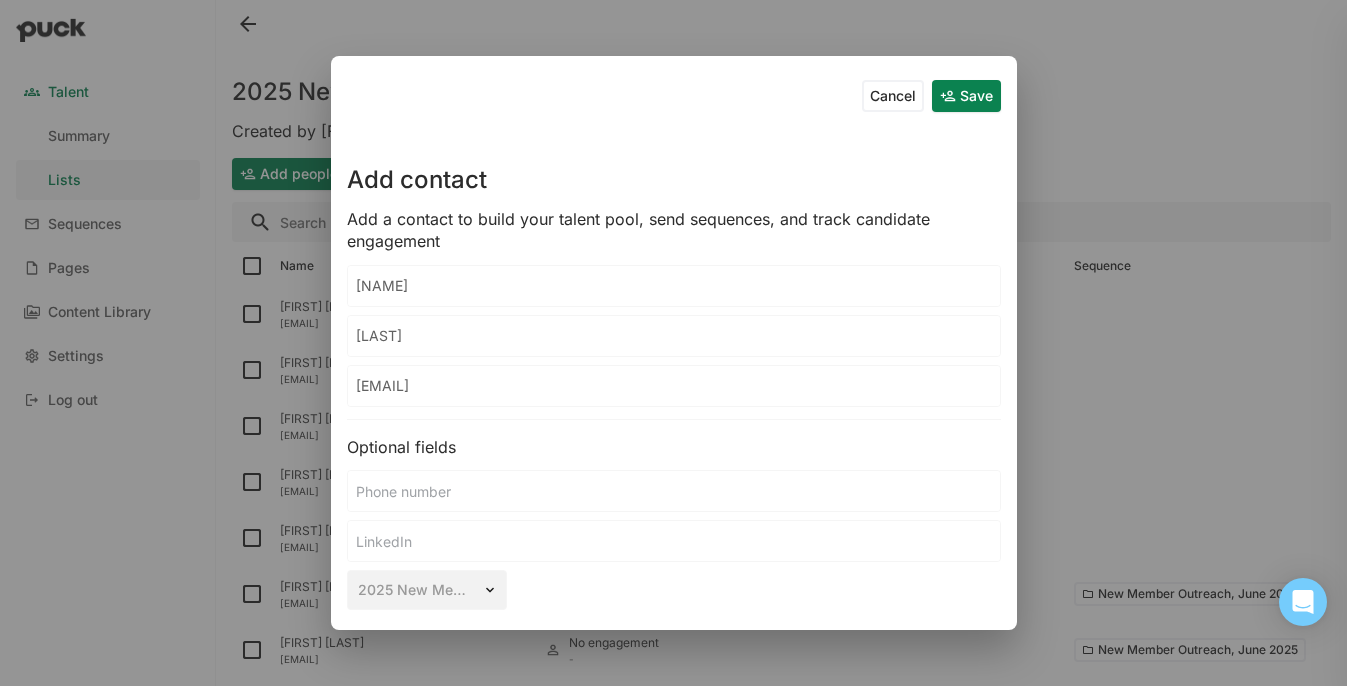 type on "McBirney" 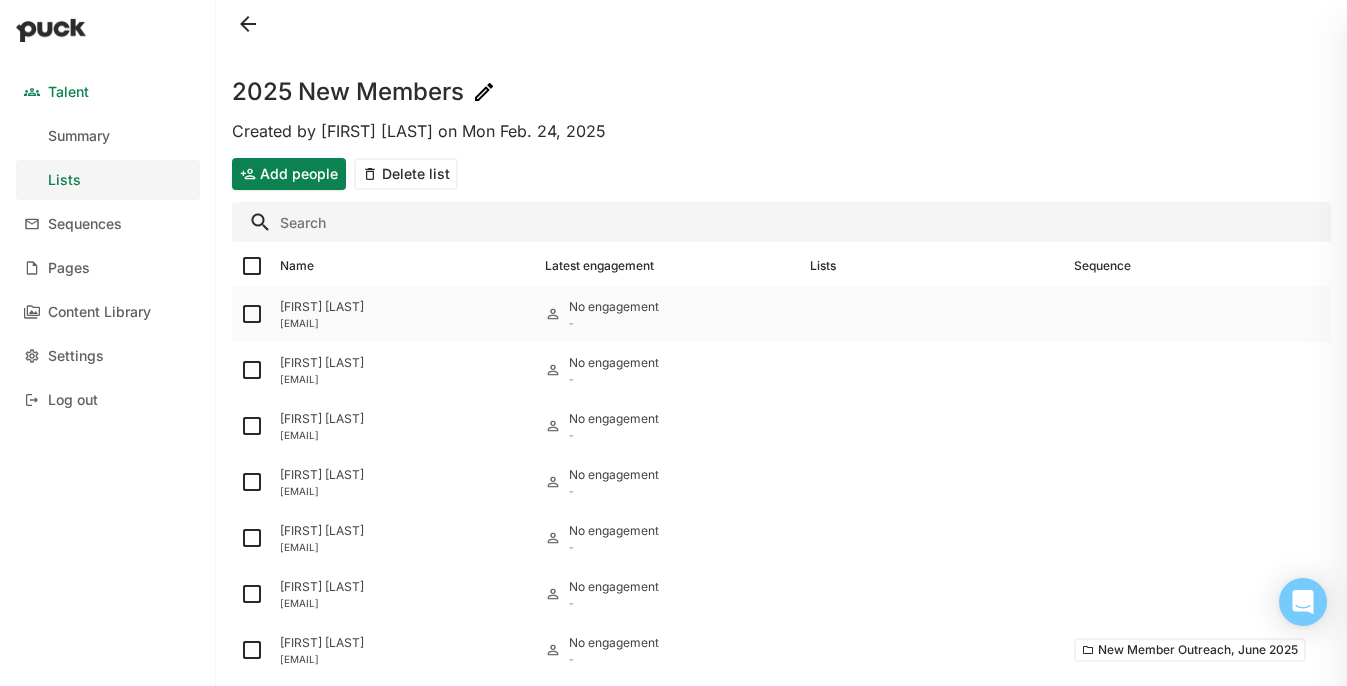 click at bounding box center (252, 314) 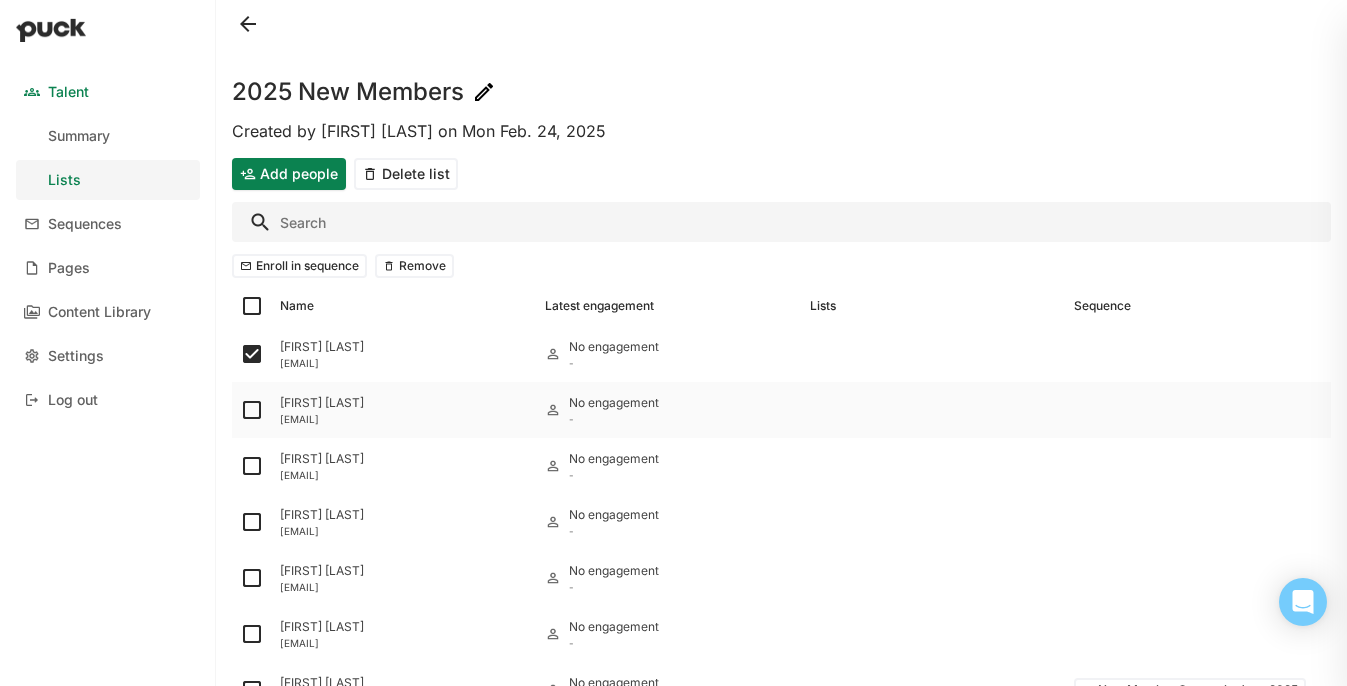 click at bounding box center (252, 354) 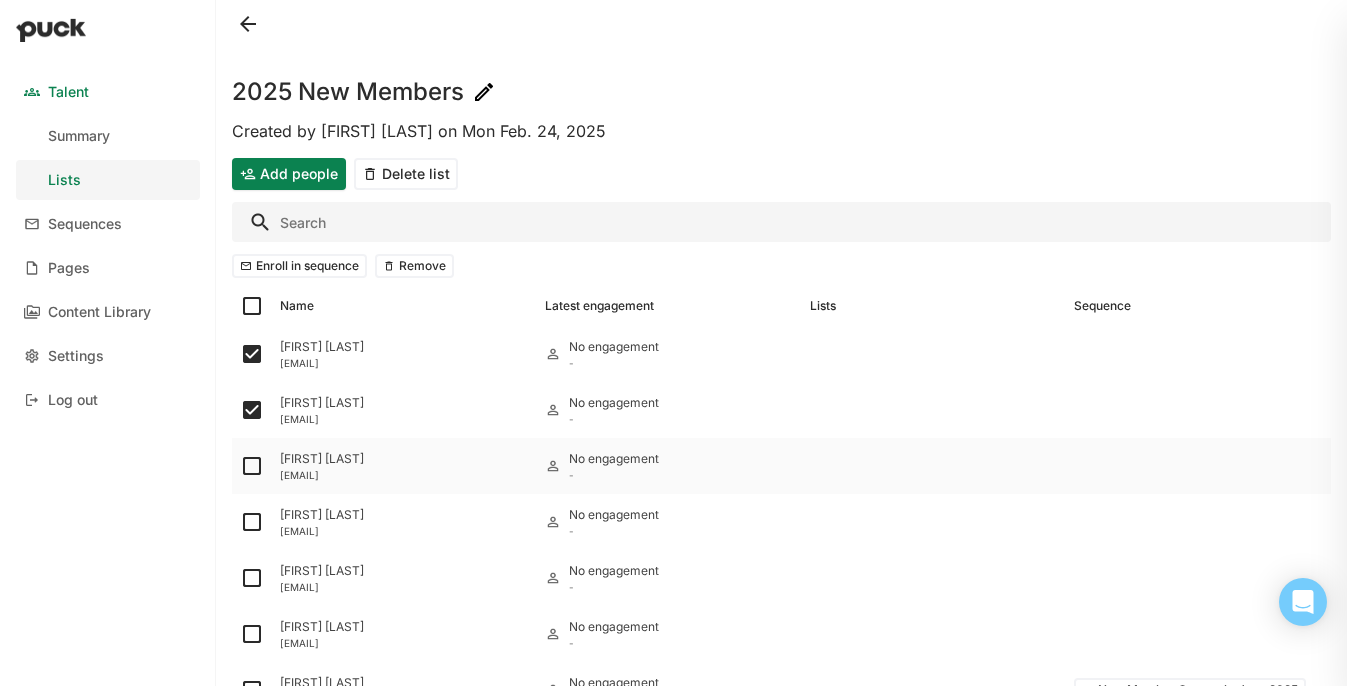 click at bounding box center (252, 354) 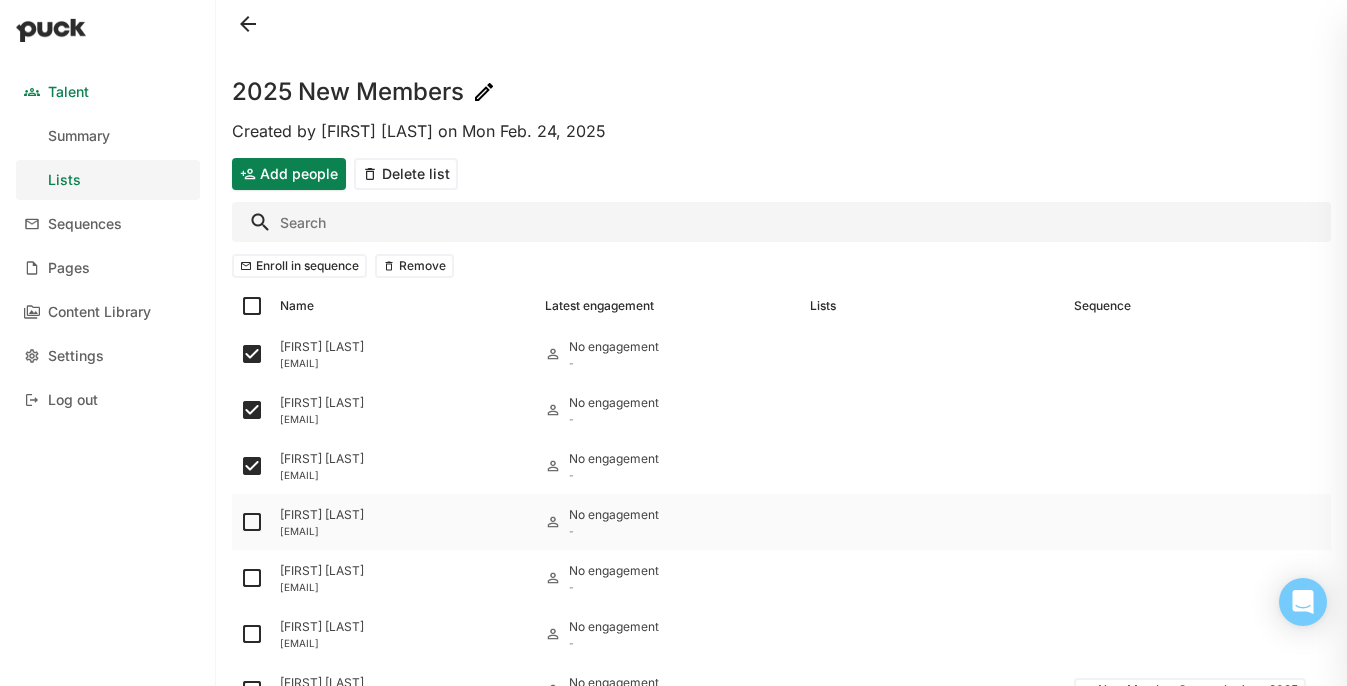 click at bounding box center (252, 354) 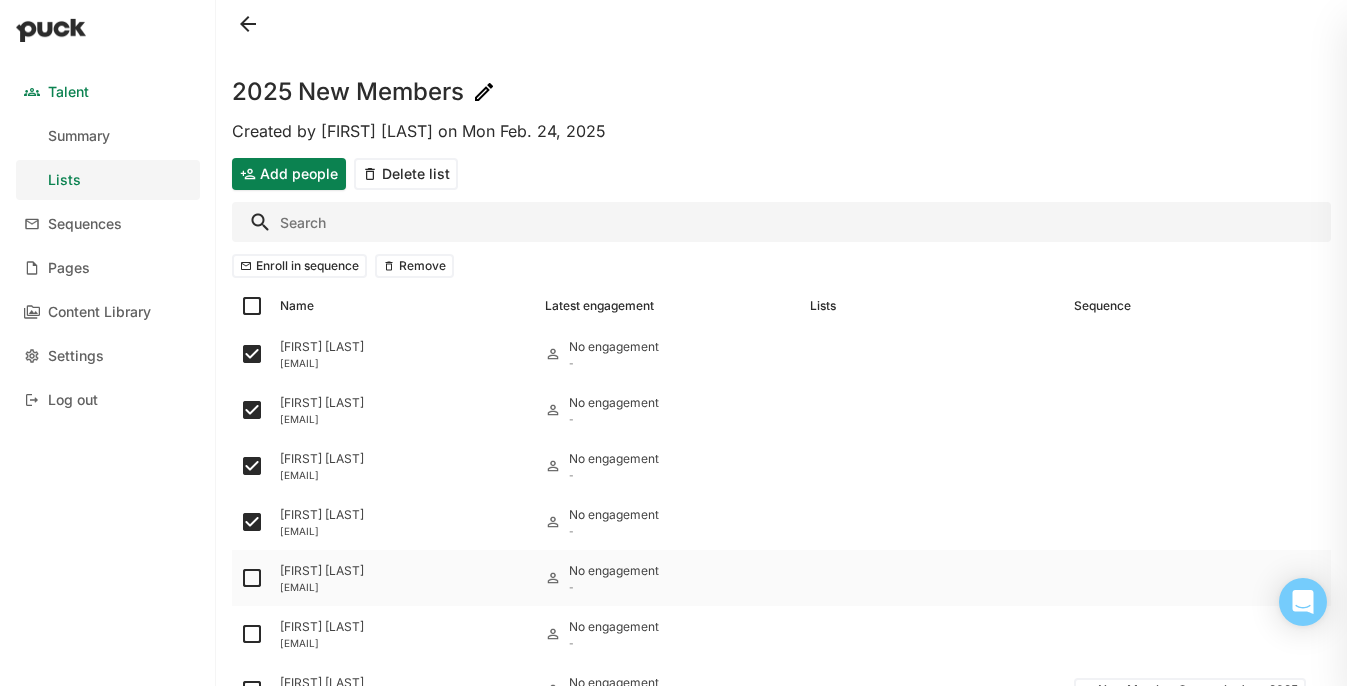 click at bounding box center [252, 354] 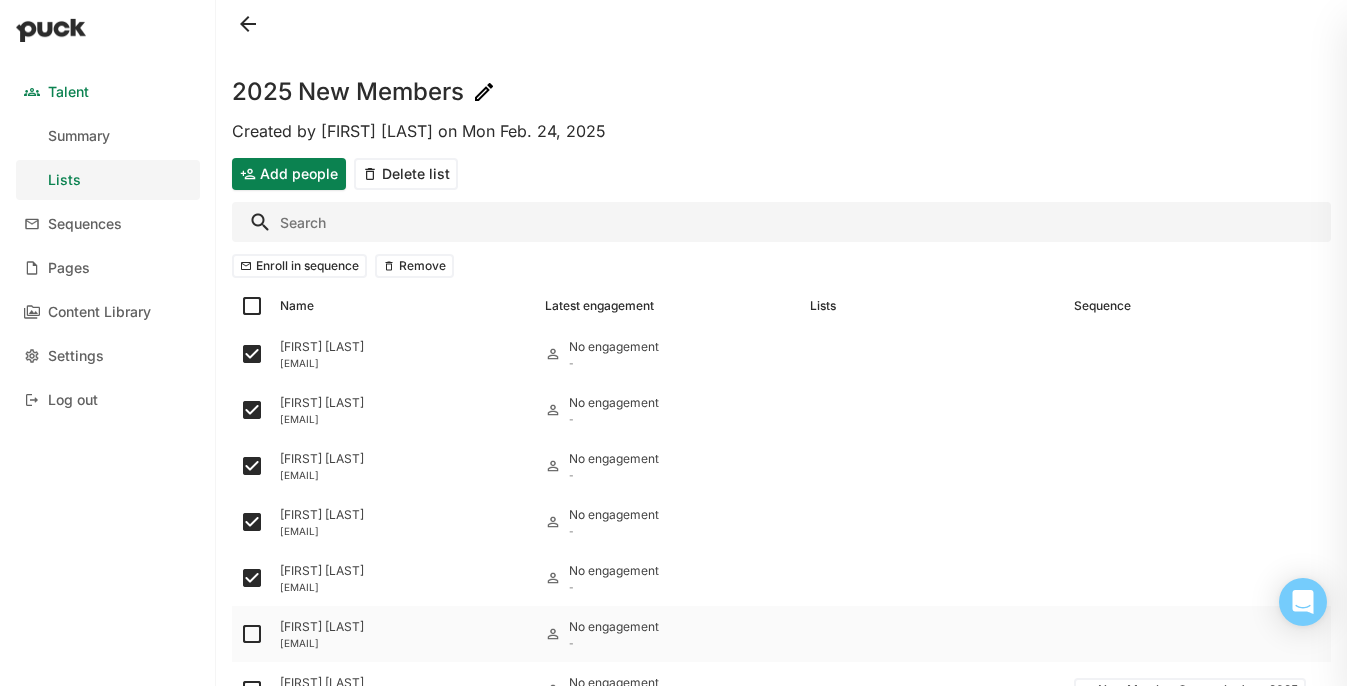 click at bounding box center [252, 354] 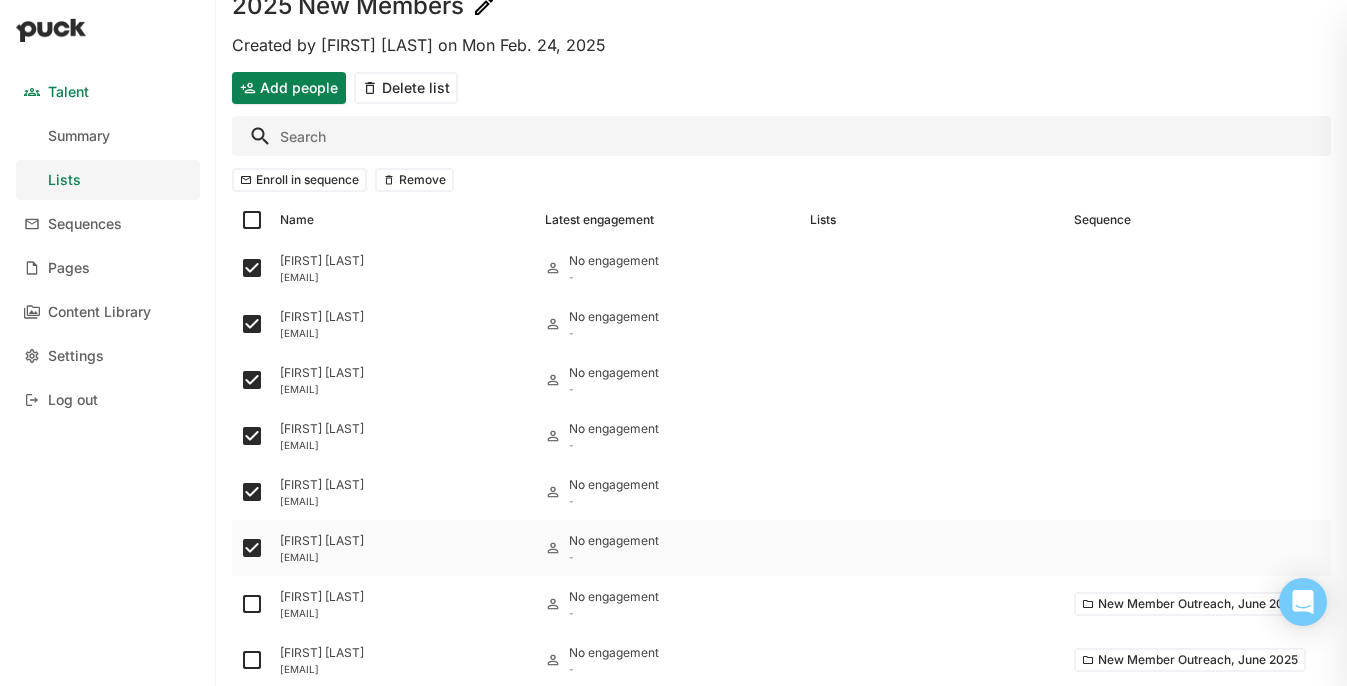 scroll, scrollTop: 88, scrollLeft: 0, axis: vertical 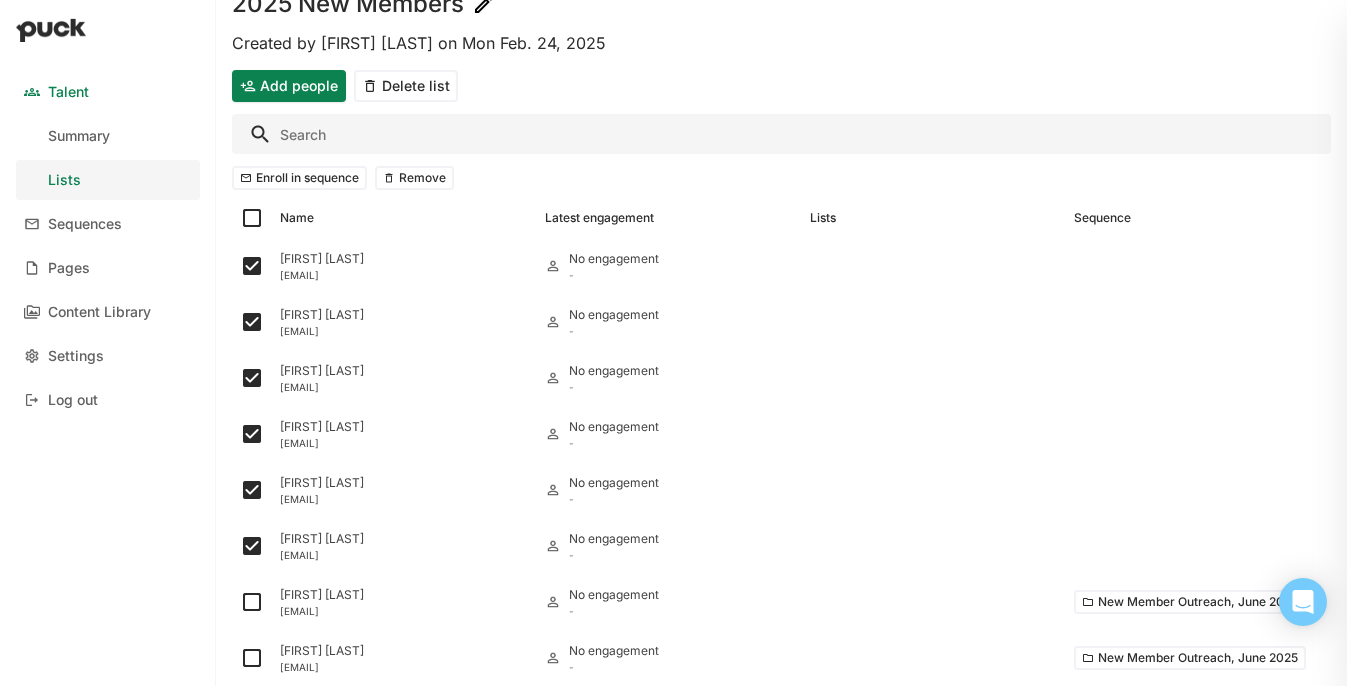click on "Enroll in sequence" at bounding box center [299, 178] 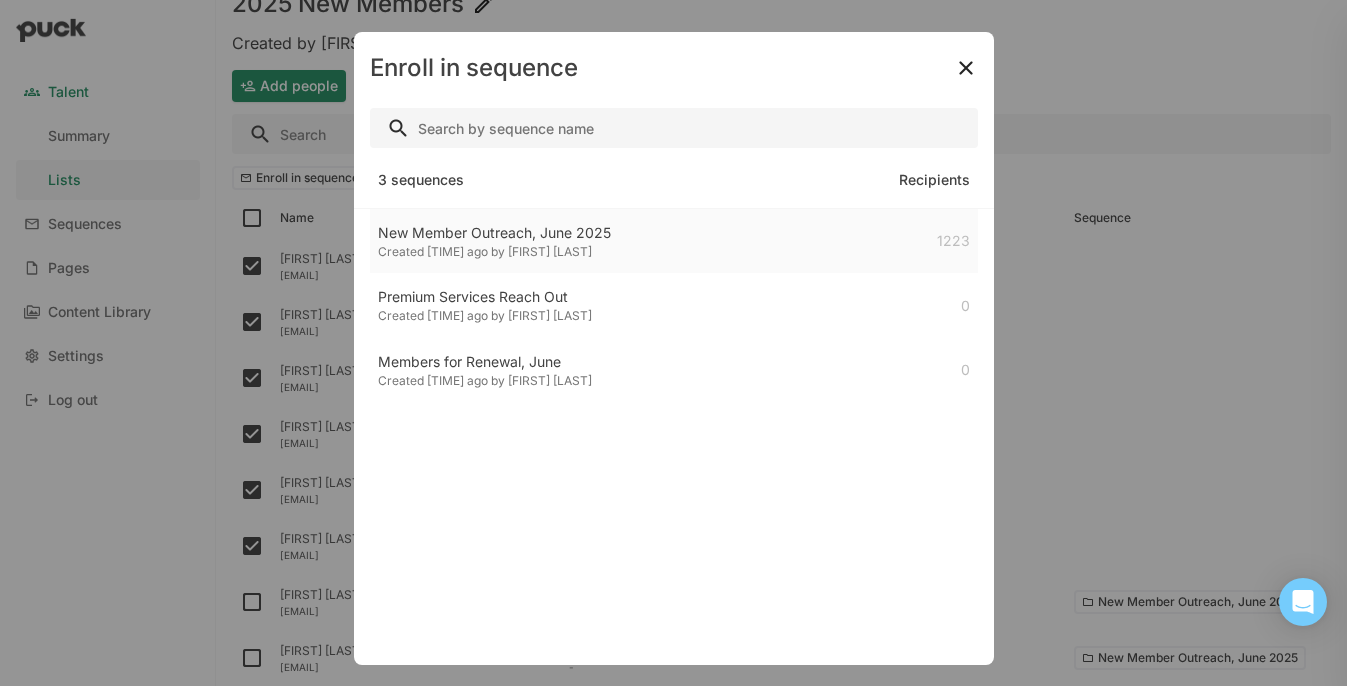 click on "New Member Outreach, June 2025" at bounding box center (494, 233) 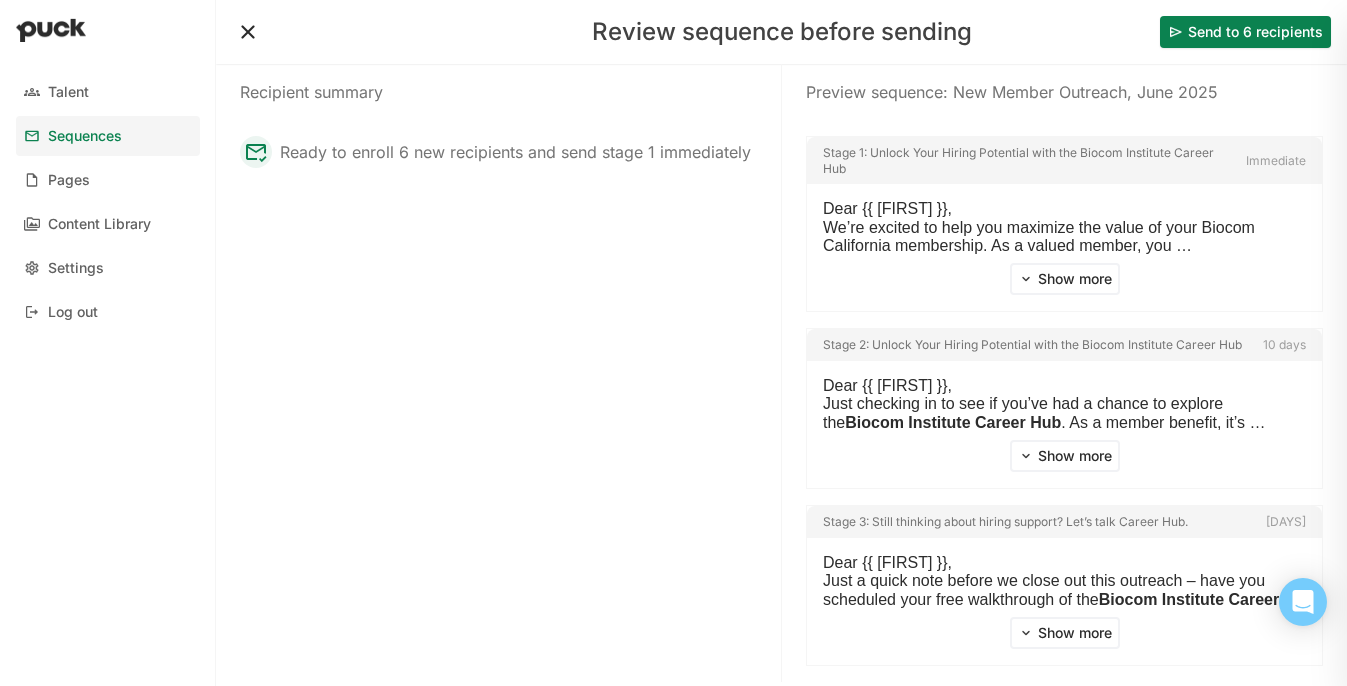 click on "Send to 6 recipients" at bounding box center (1245, 32) 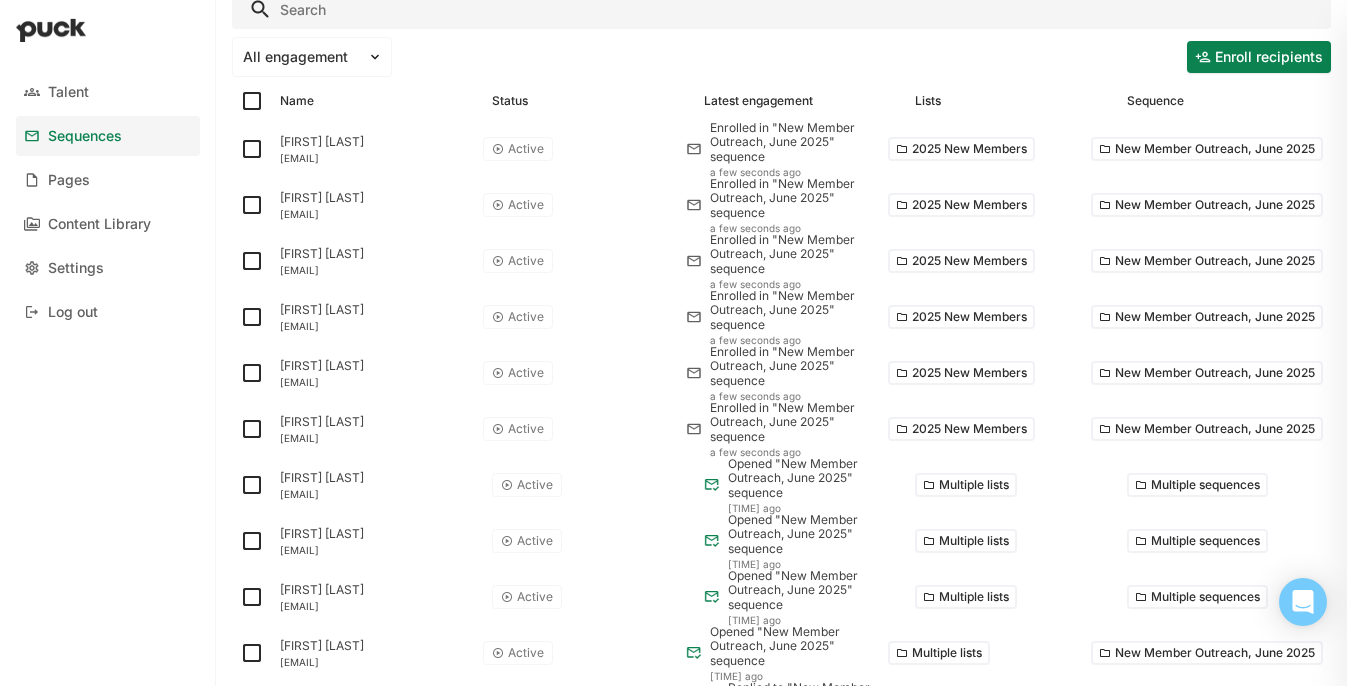 scroll, scrollTop: 0, scrollLeft: 0, axis: both 